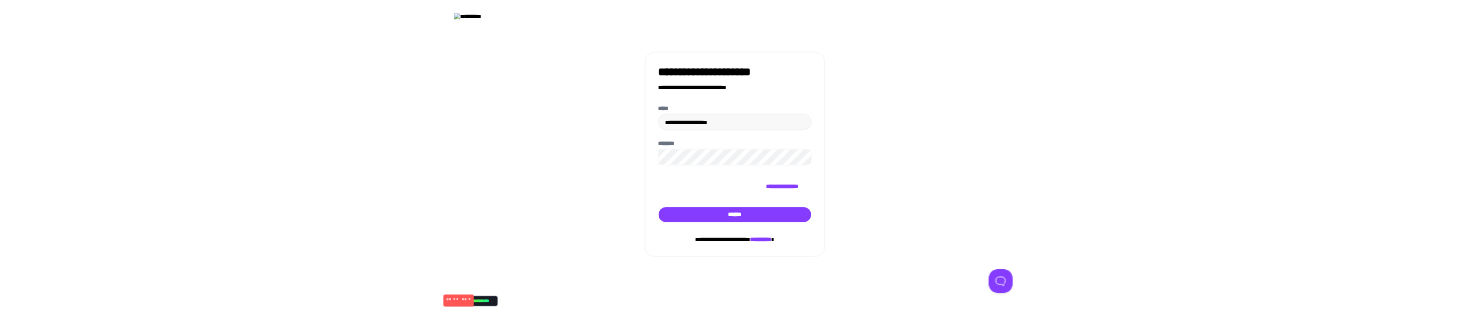scroll, scrollTop: 0, scrollLeft: 0, axis: both 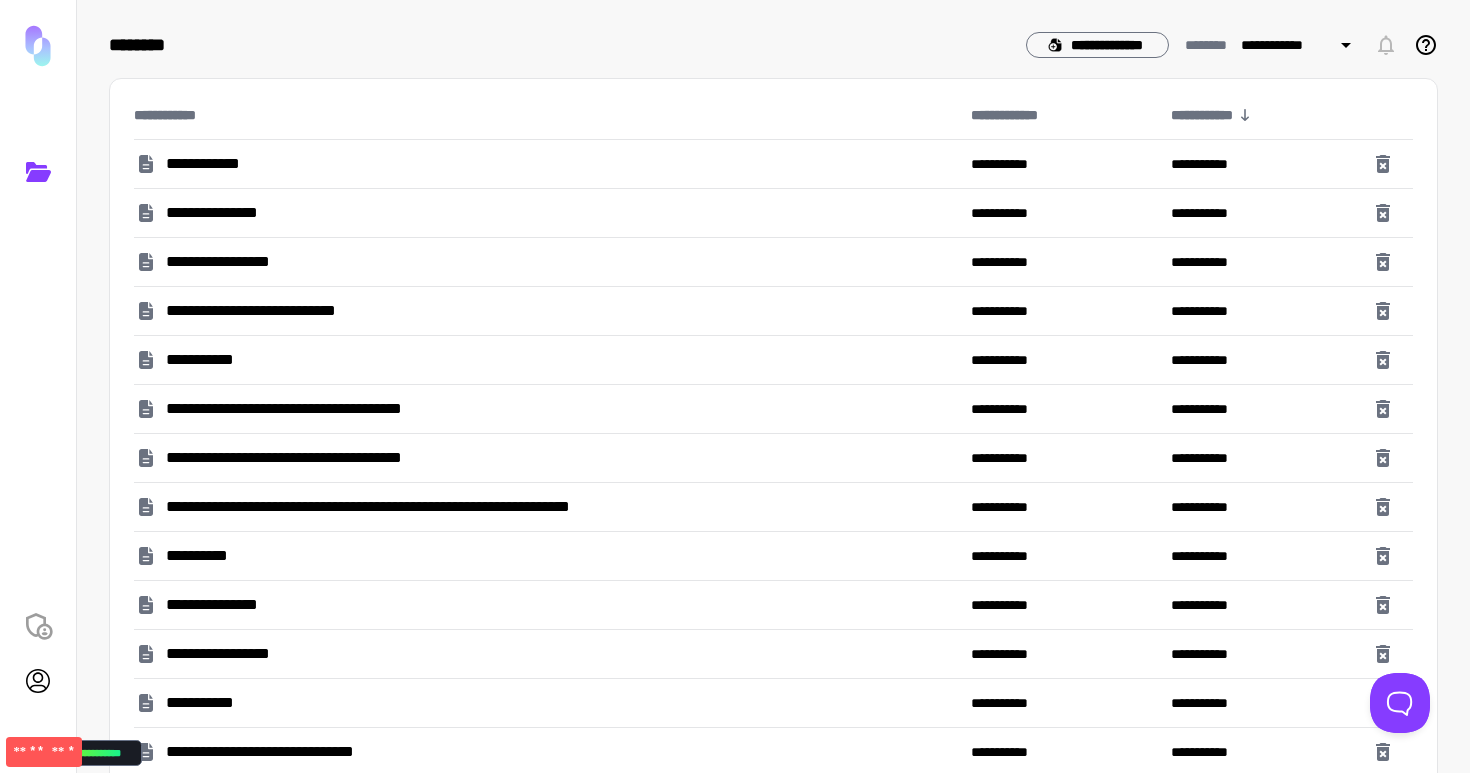 click on "**********" at bounding box center [234, 262] 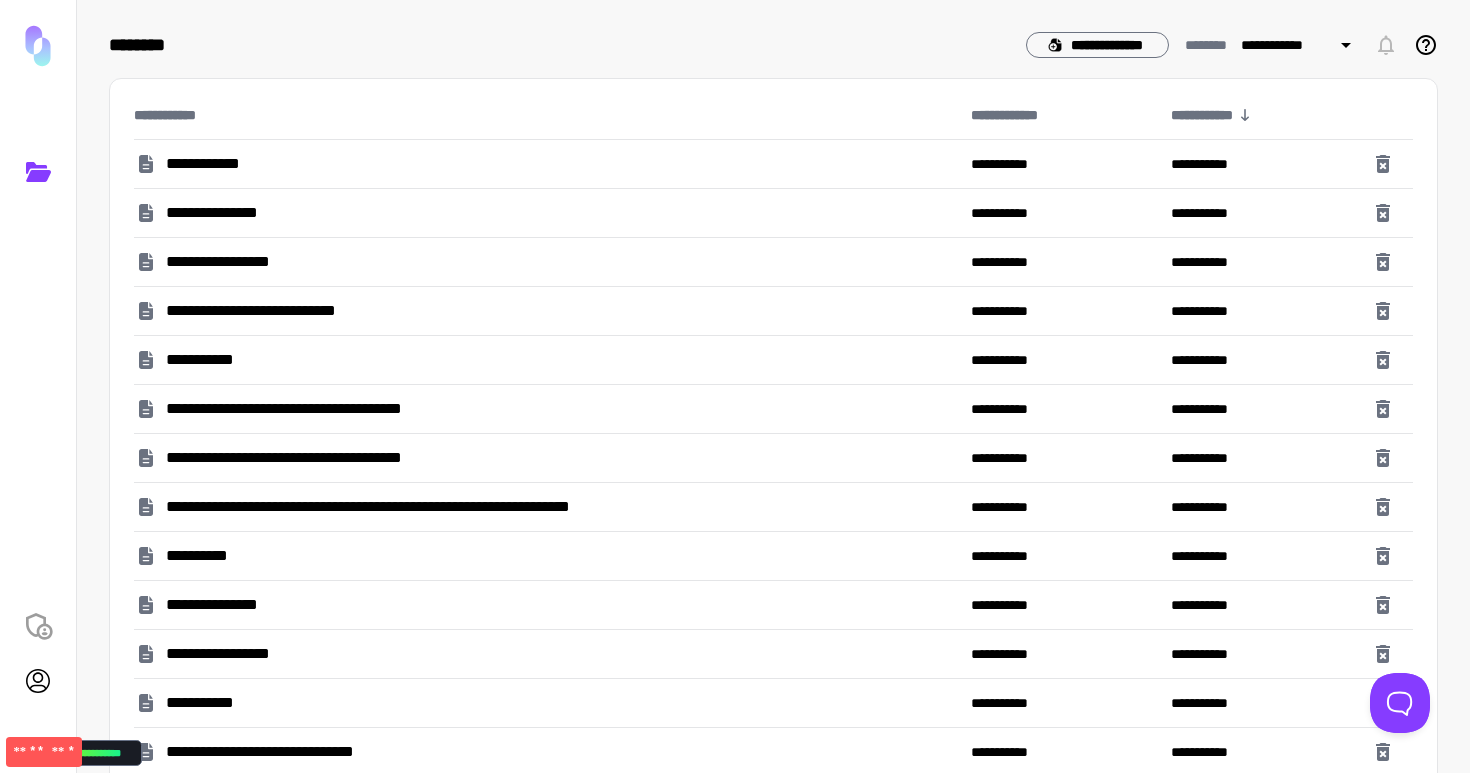 click on "**********" at bounding box center [265, 311] 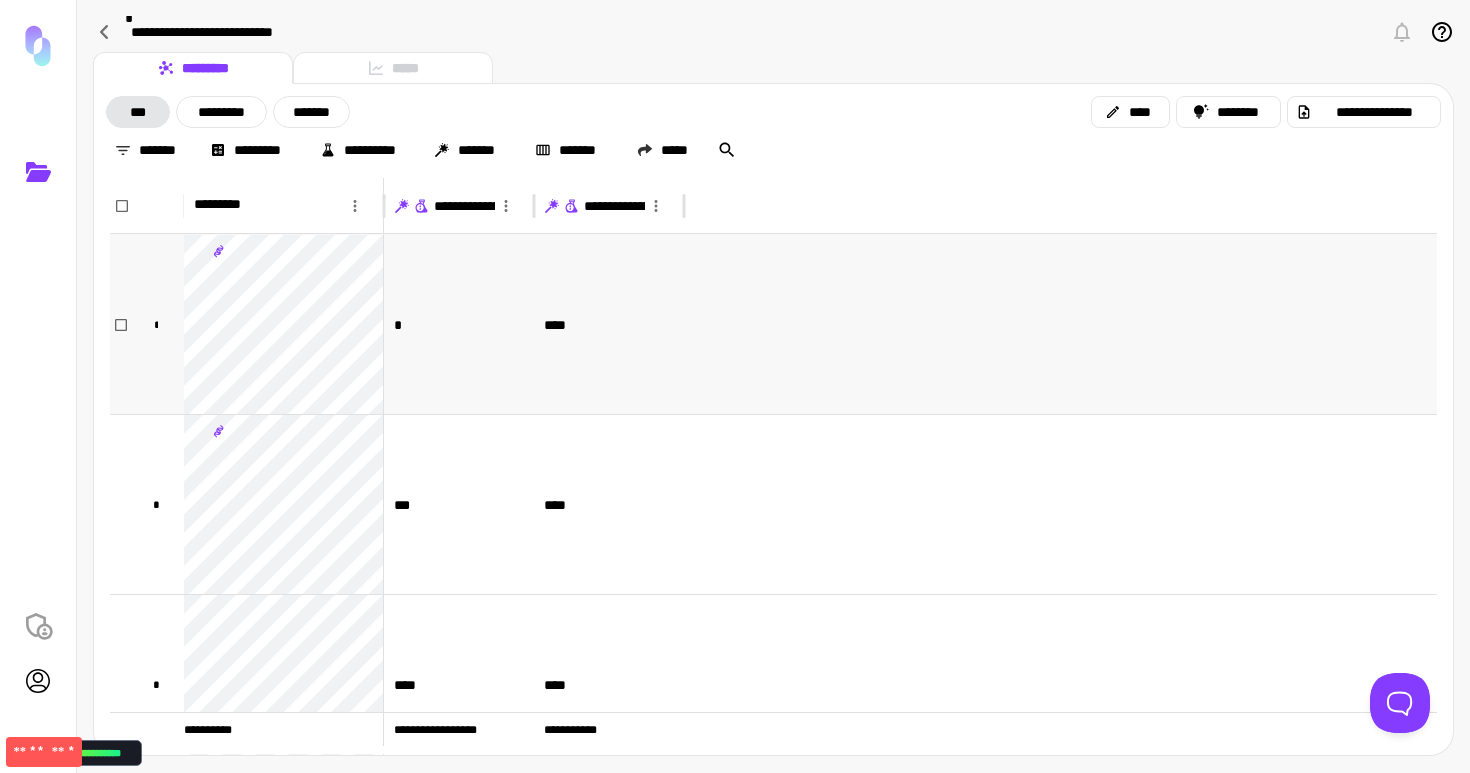 click at bounding box center [1060, 324] 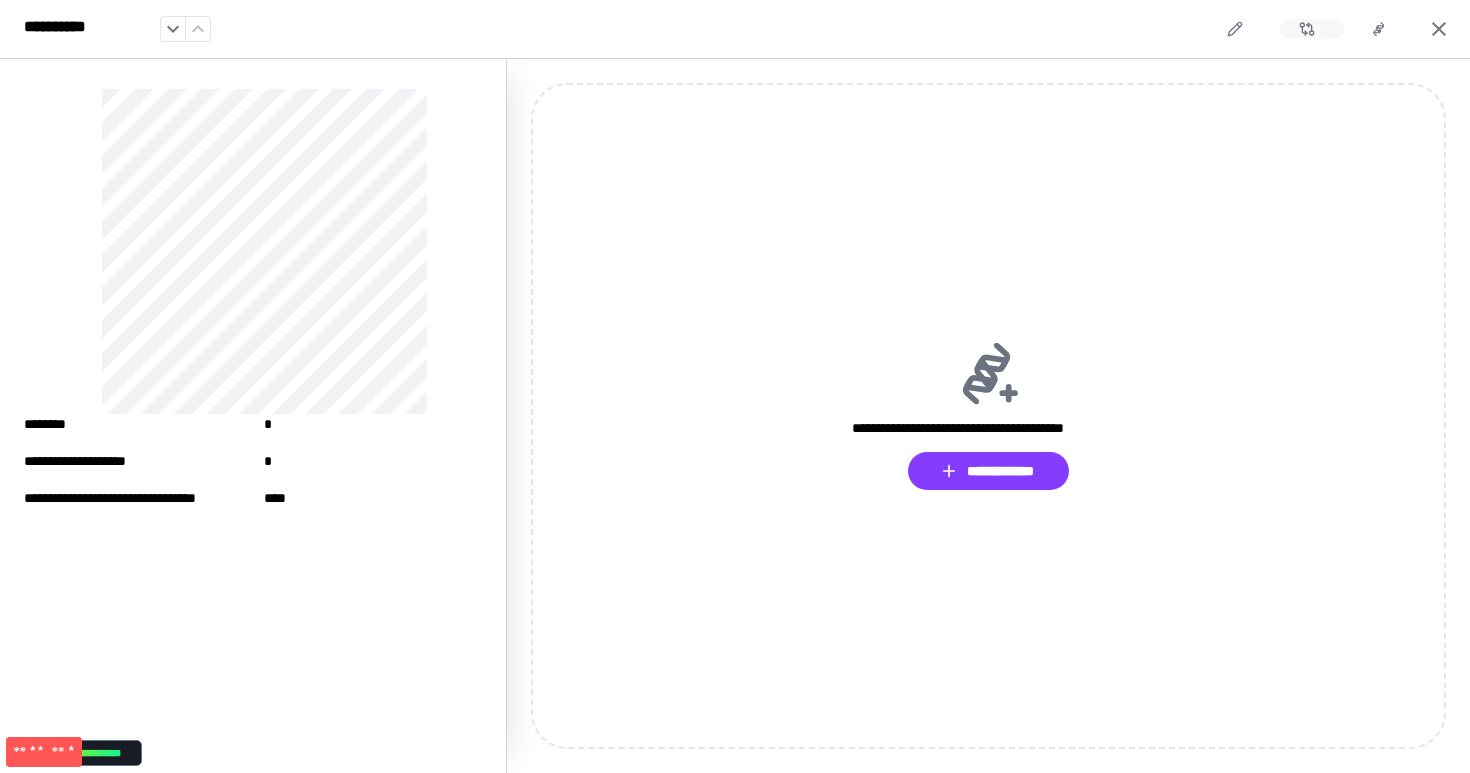 click 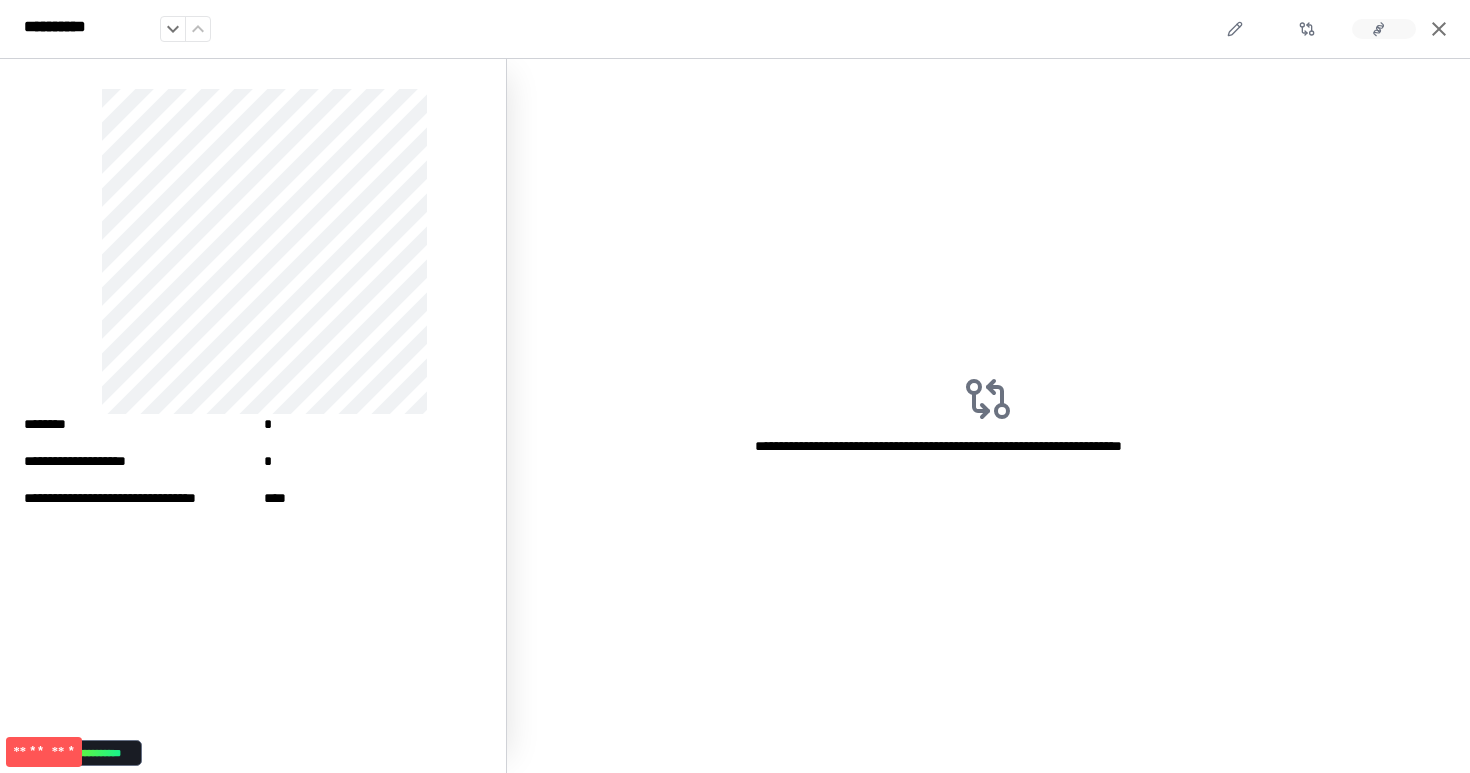 click 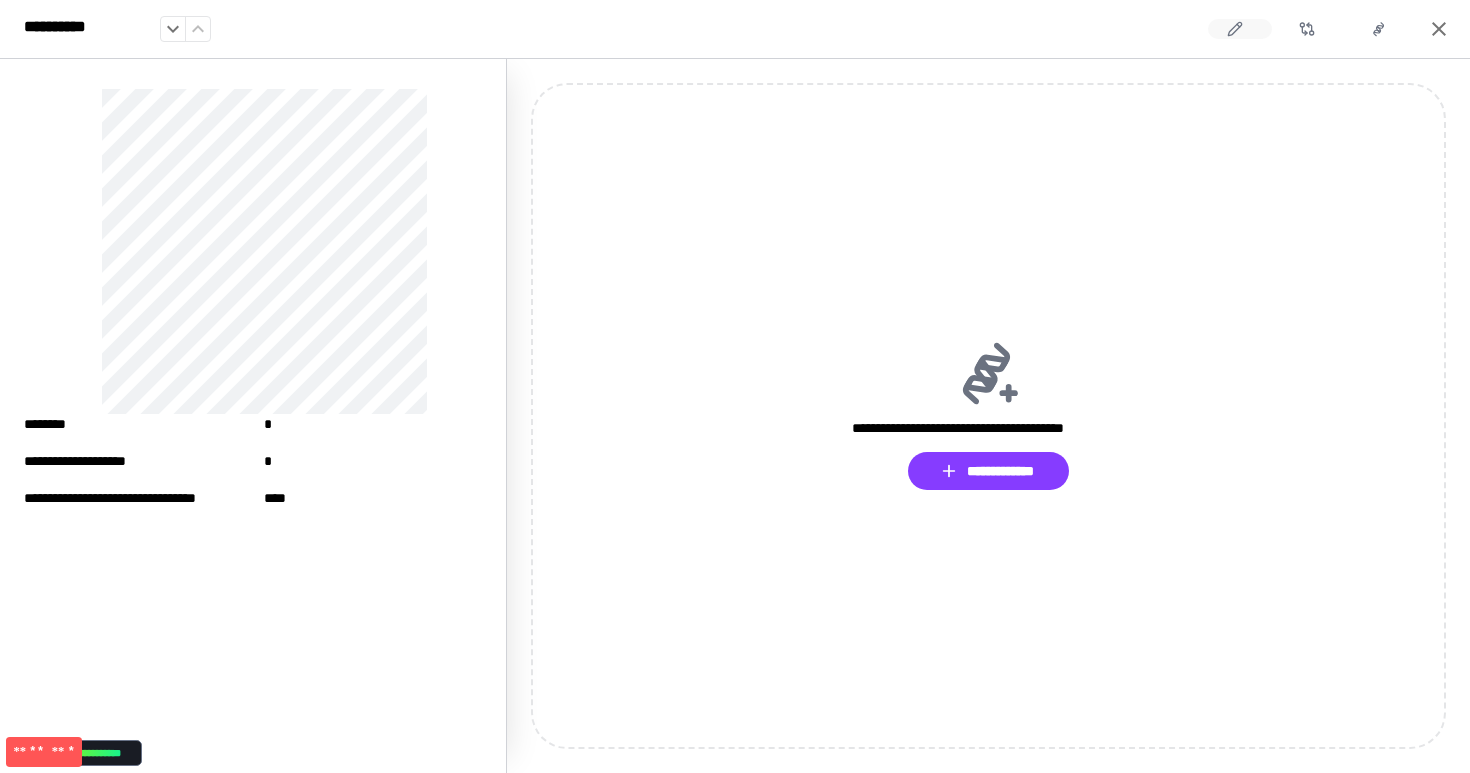 click 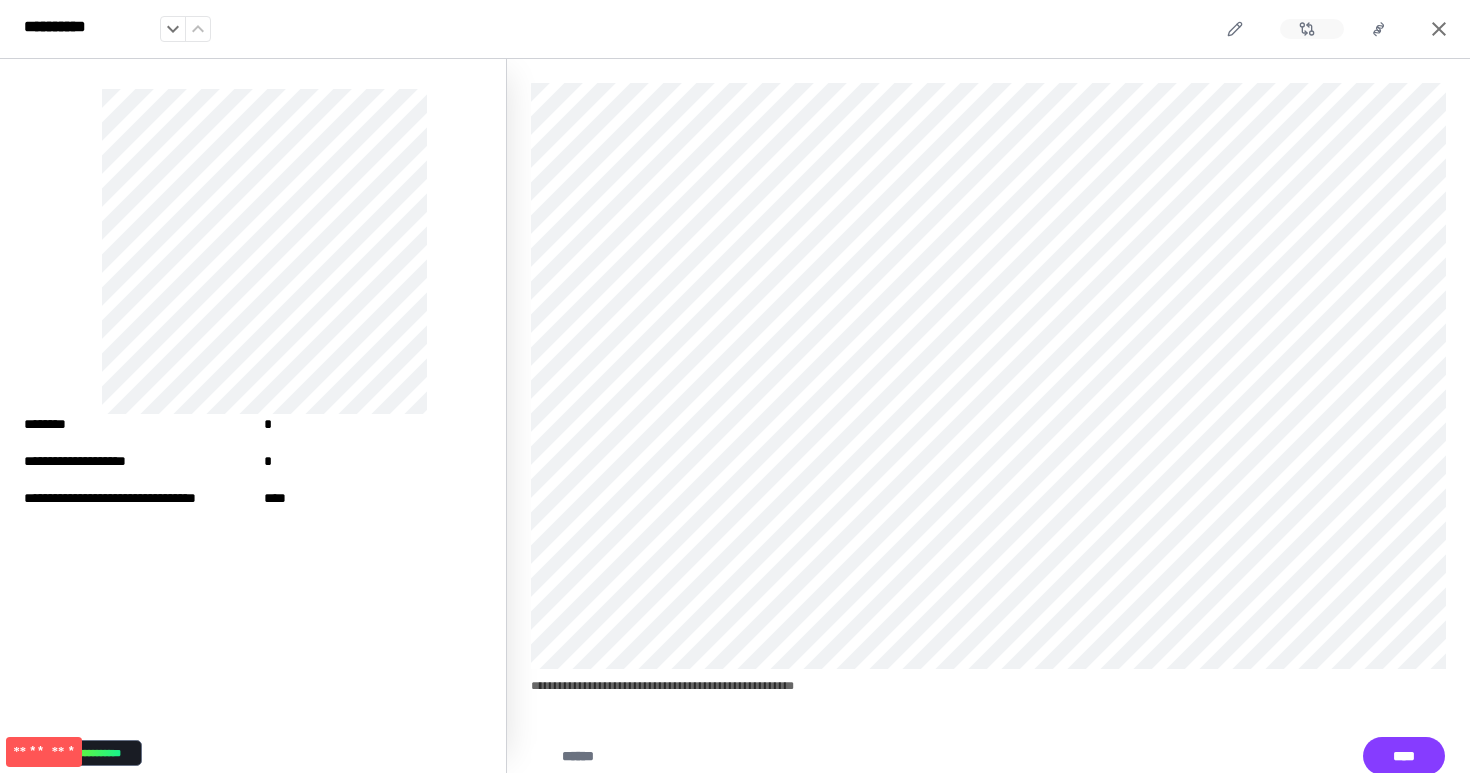 click 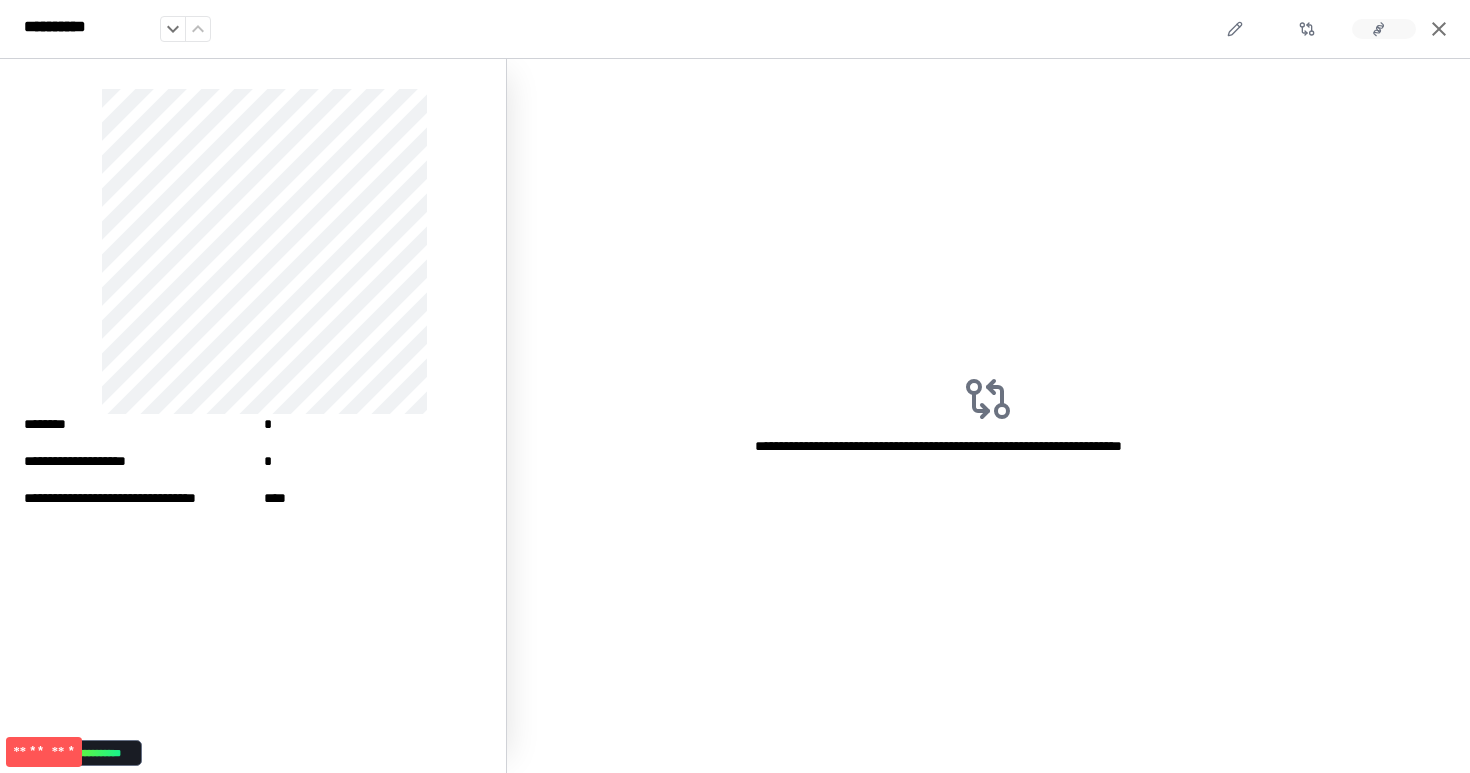 click 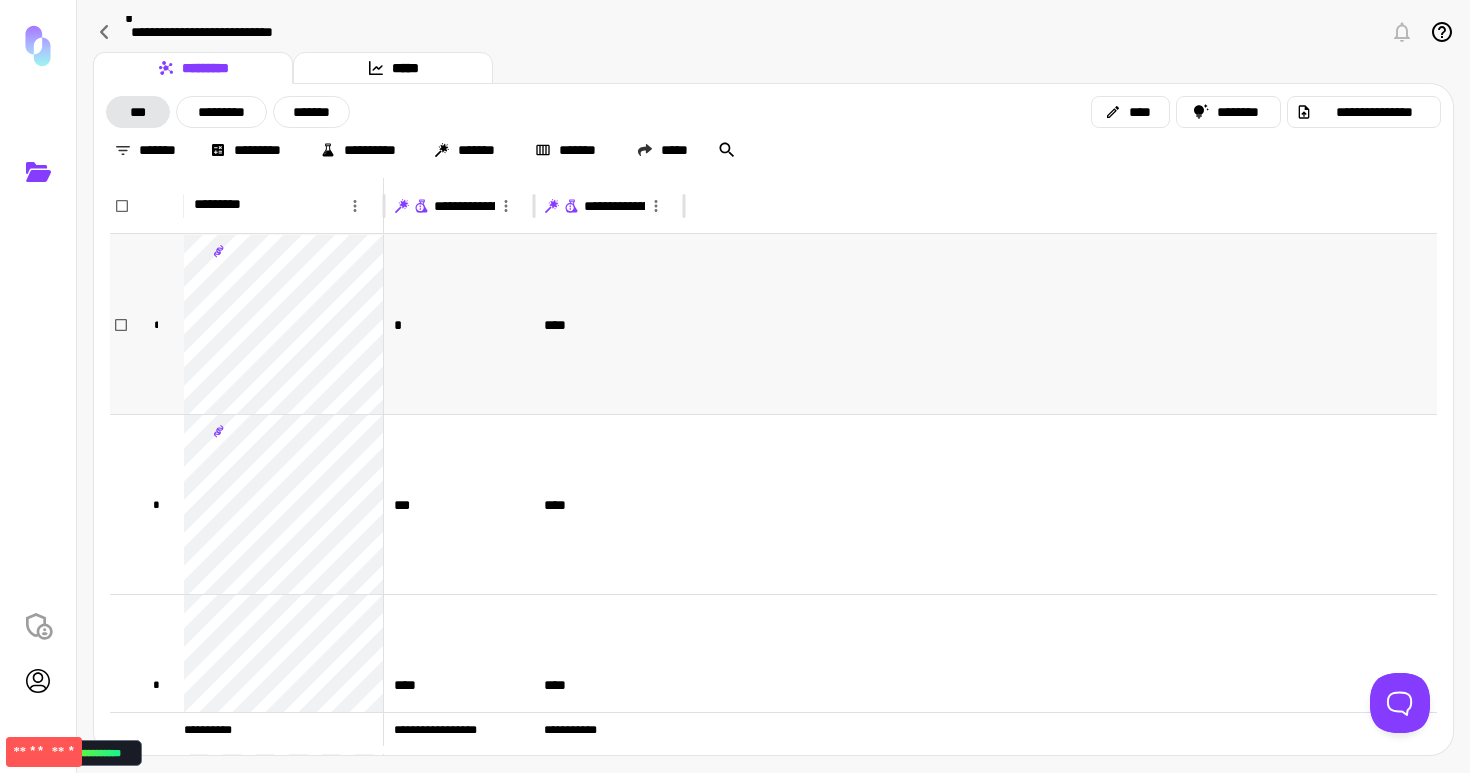 click at bounding box center (1060, 324) 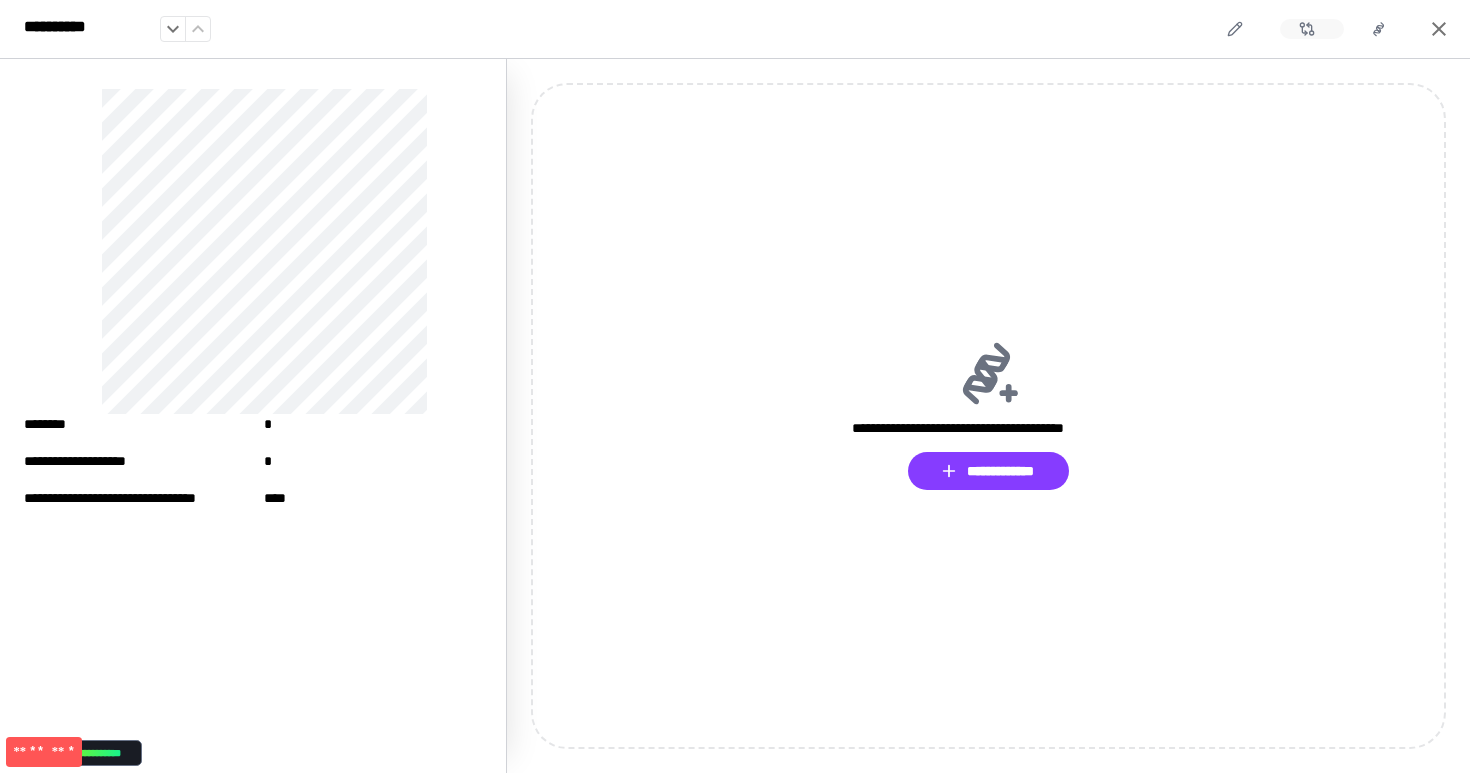 click 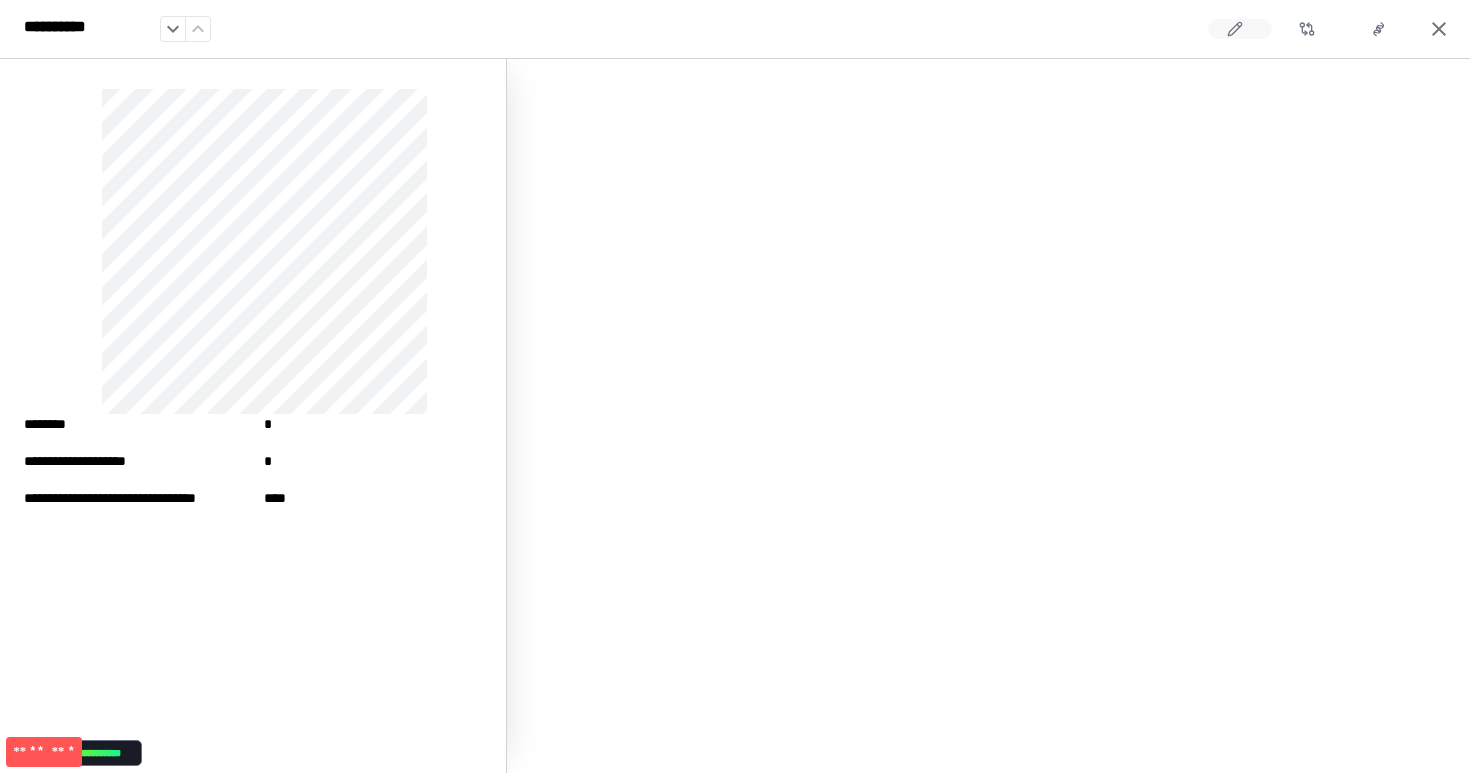 click 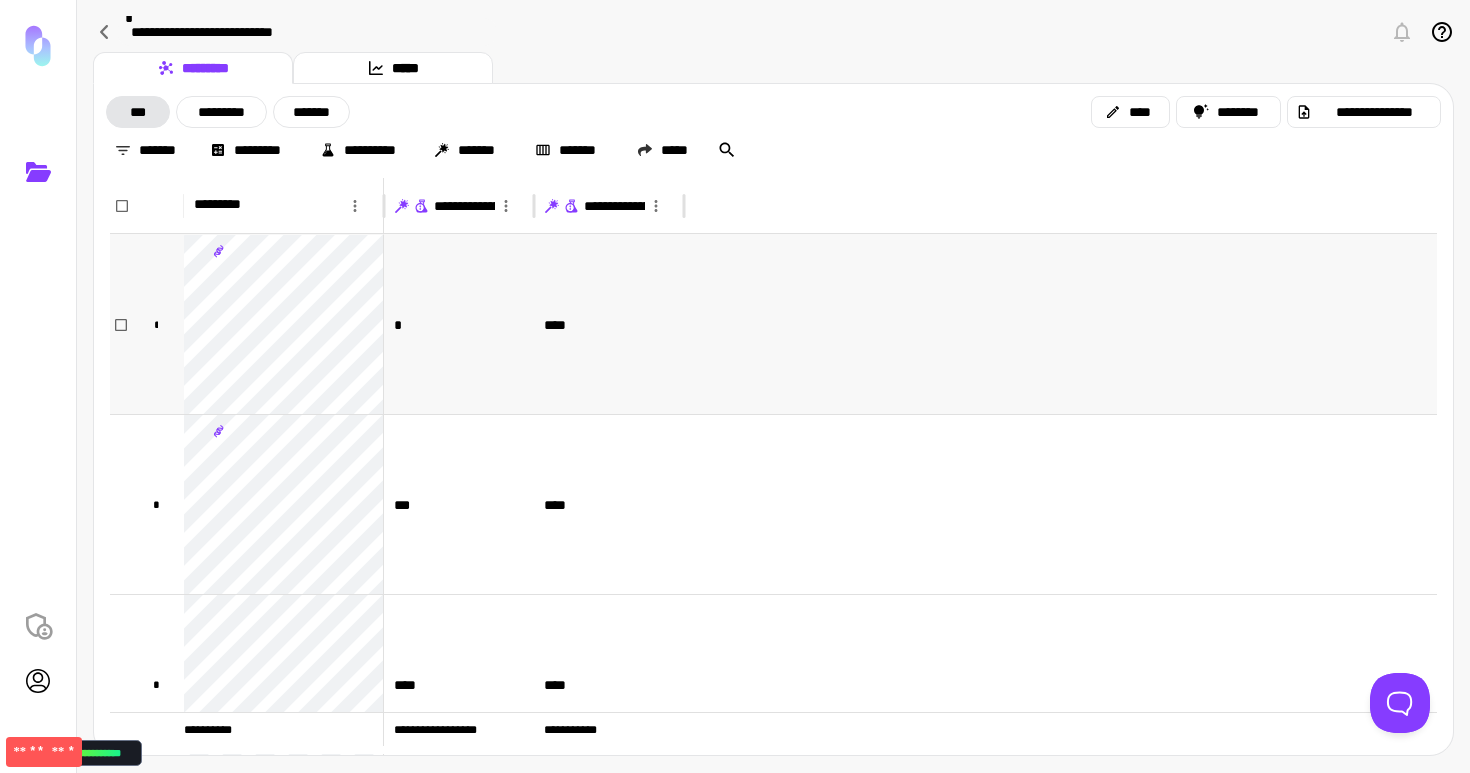 click on "*" at bounding box center (459, 324) 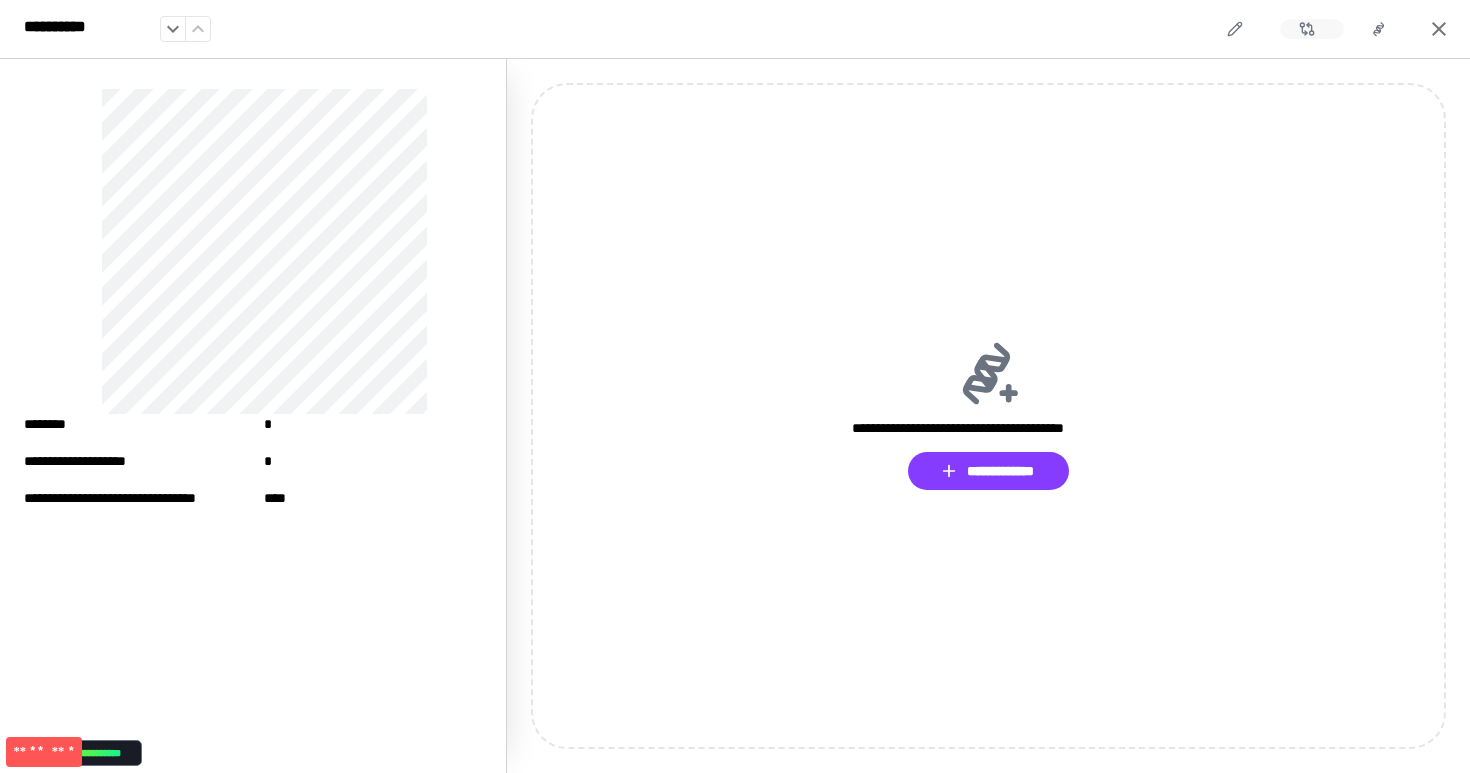click at bounding box center (1312, 29) 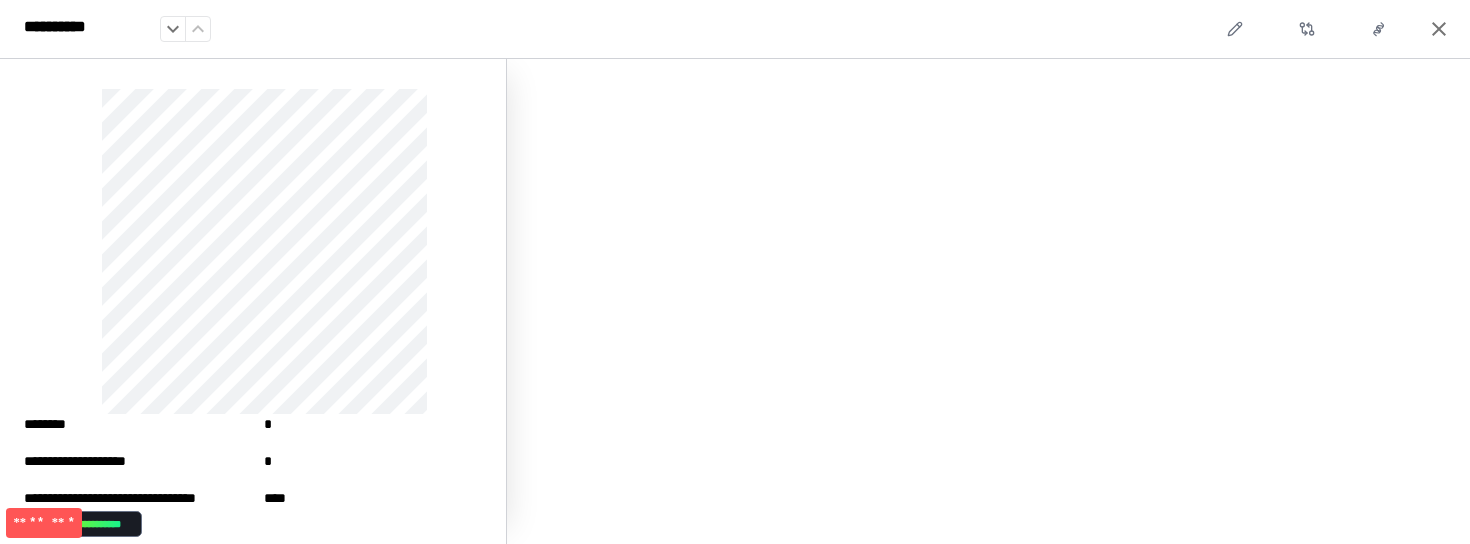 click 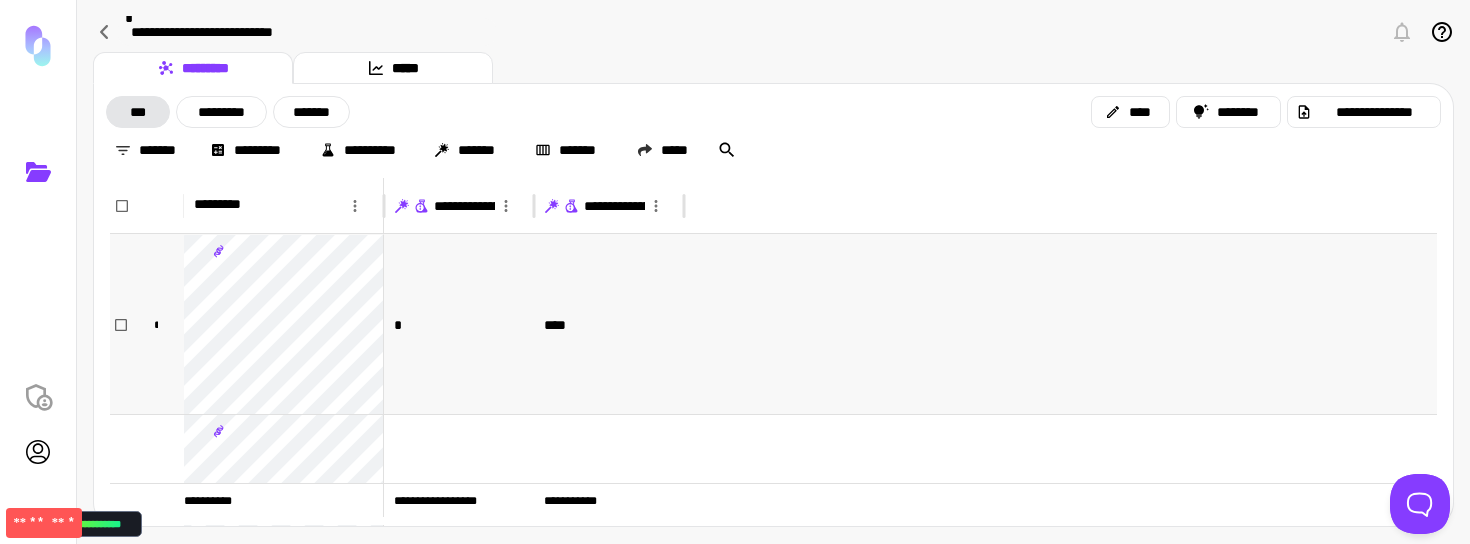 click at bounding box center [1060, 324] 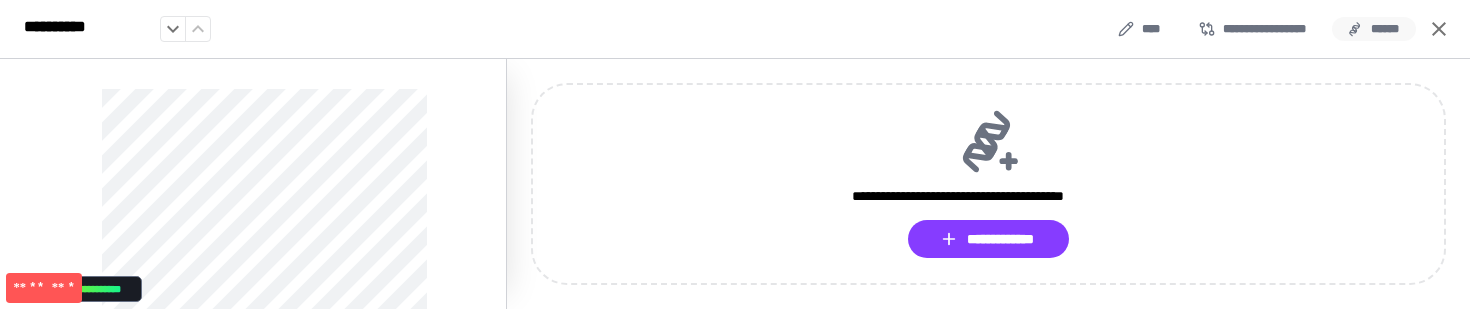 click on "******" at bounding box center (1374, 29) 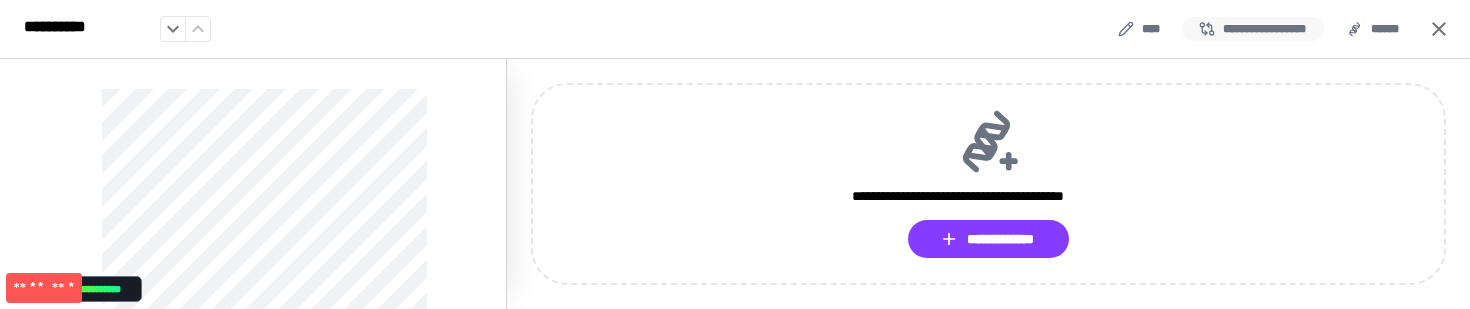 click on "**********" at bounding box center (1253, 29) 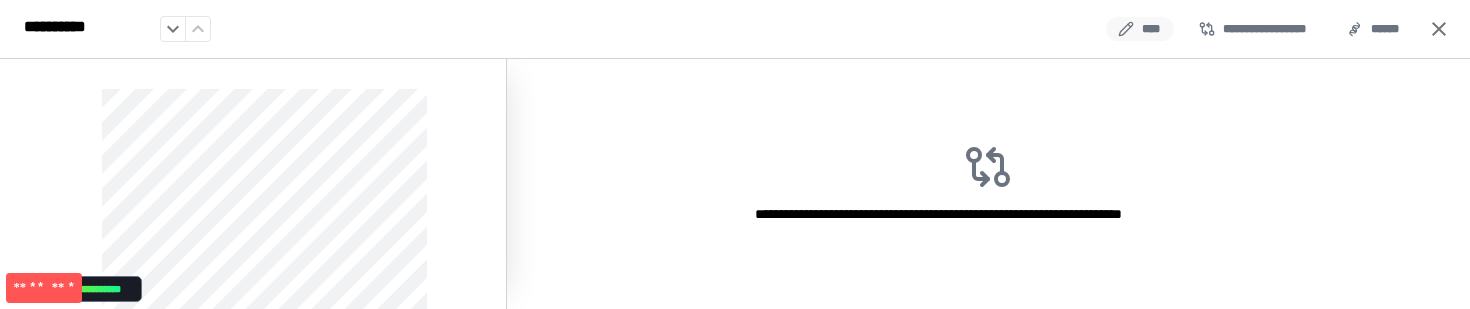 click on "****" at bounding box center (1140, 29) 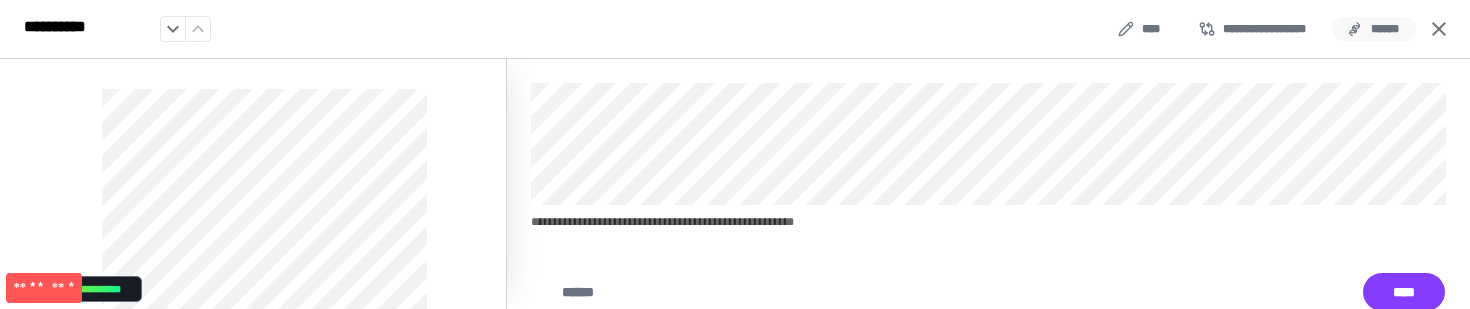 click on "******" at bounding box center [1374, 29] 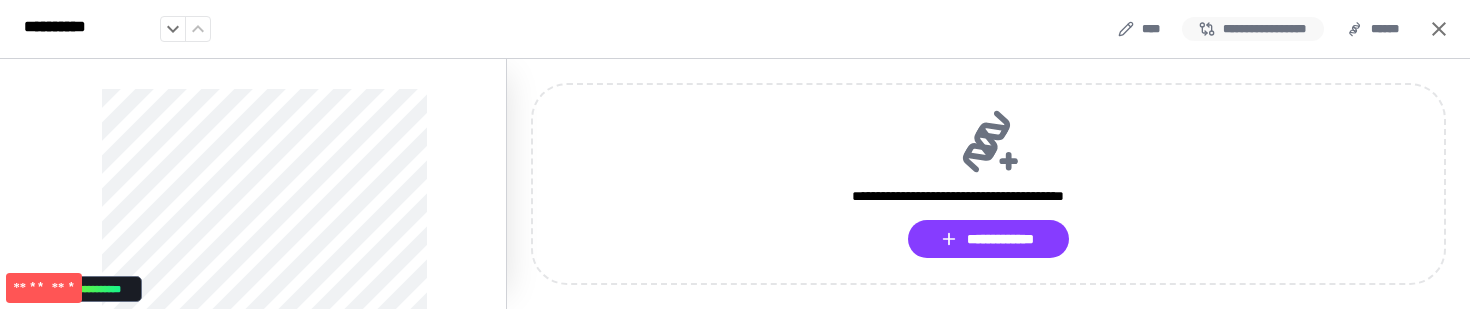 click on "**********" at bounding box center [1253, 29] 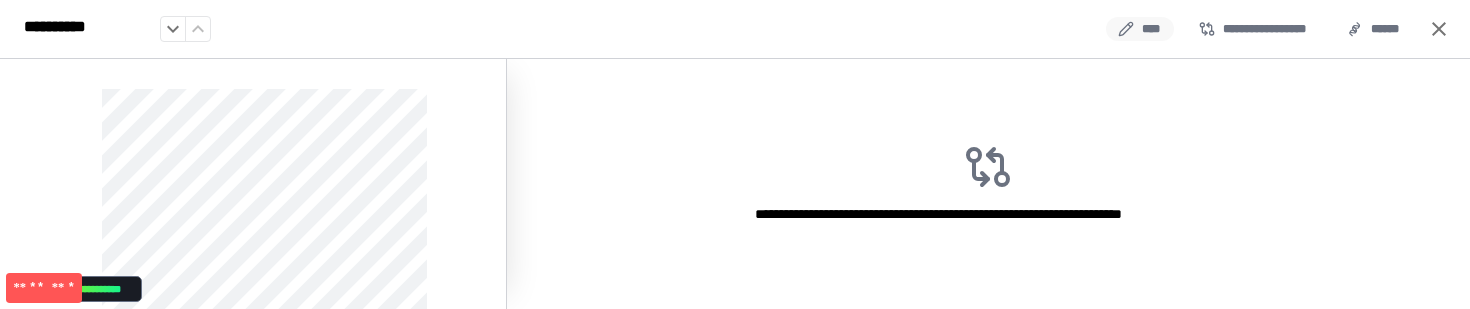 click on "****" at bounding box center (1140, 29) 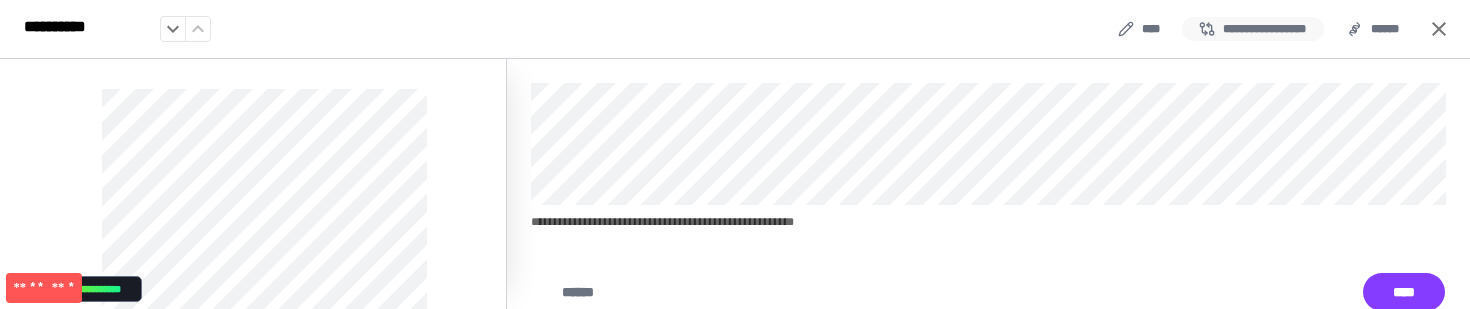 click on "**********" at bounding box center (1253, 29) 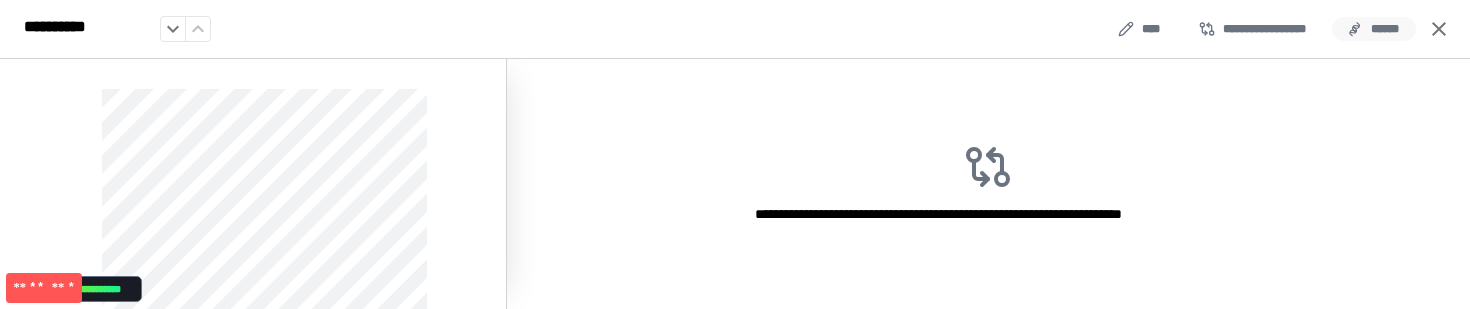 click on "******" at bounding box center [1374, 29] 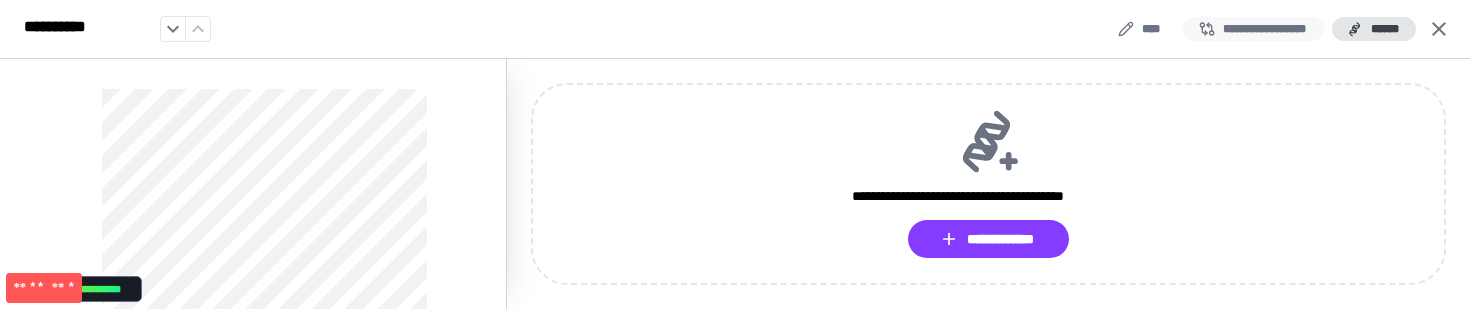 click on "**********" at bounding box center [1253, 29] 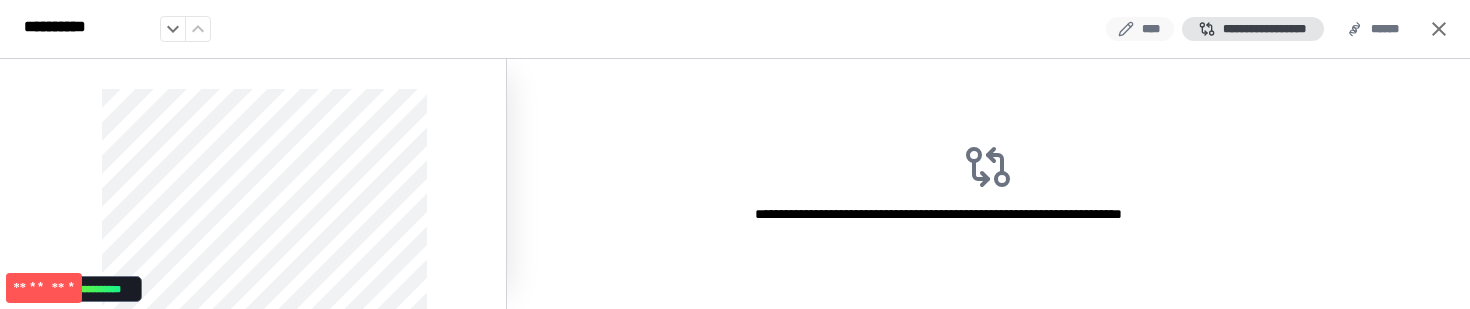 click on "****" at bounding box center [1140, 29] 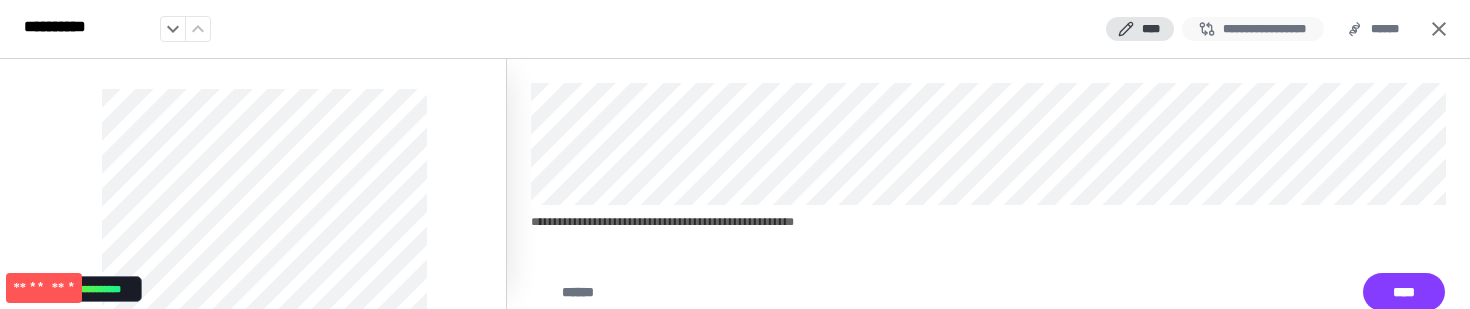 click on "**********" at bounding box center [1253, 29] 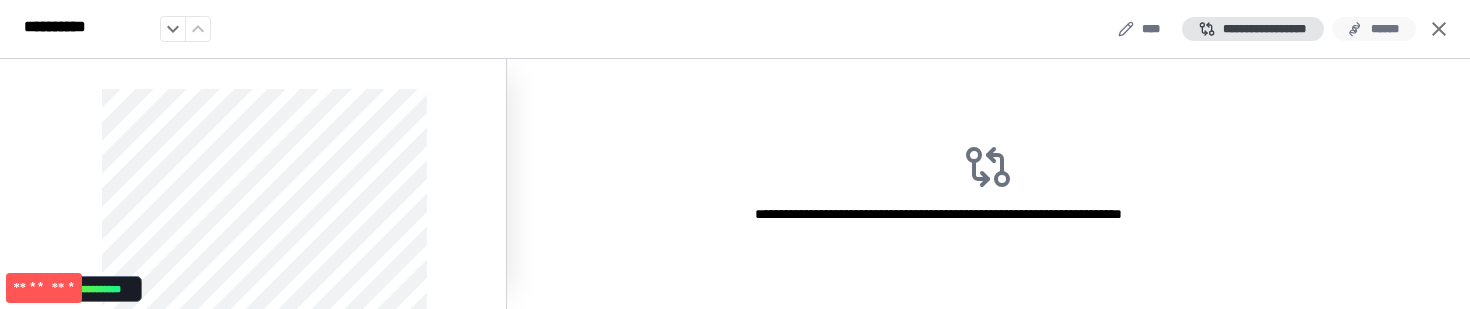 click on "******" at bounding box center [1374, 29] 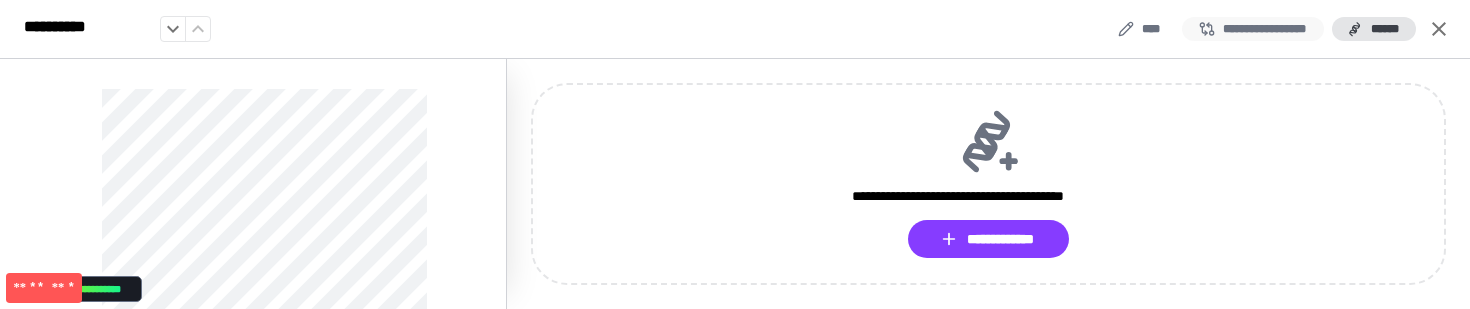 click on "**********" at bounding box center (1253, 29) 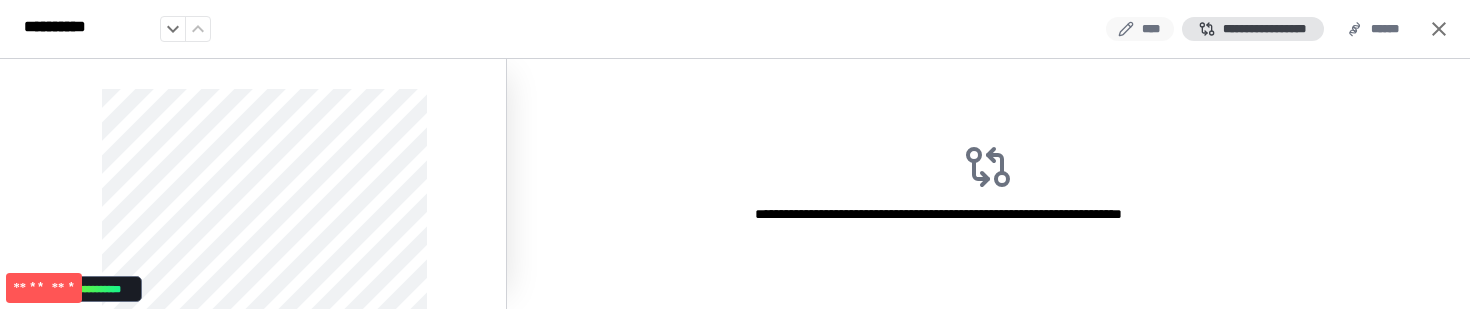 click on "****" at bounding box center (1140, 29) 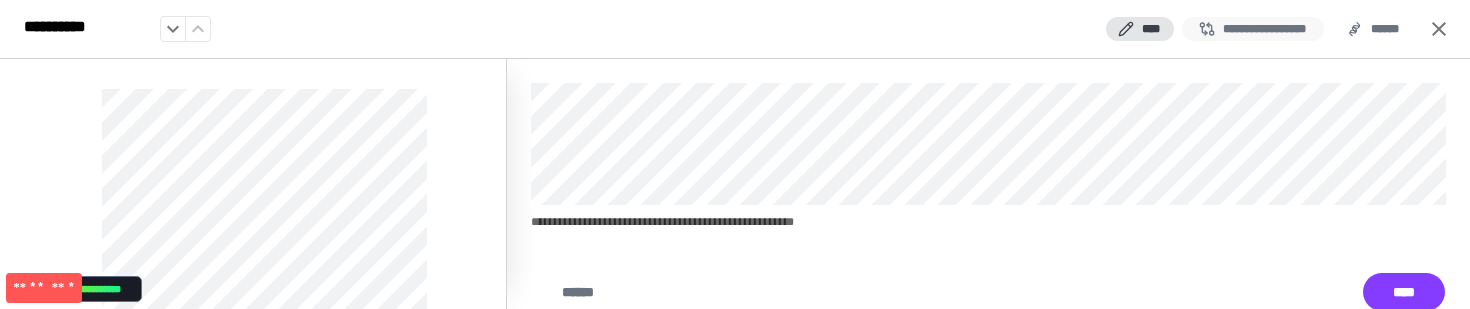 click on "**********" at bounding box center [1253, 29] 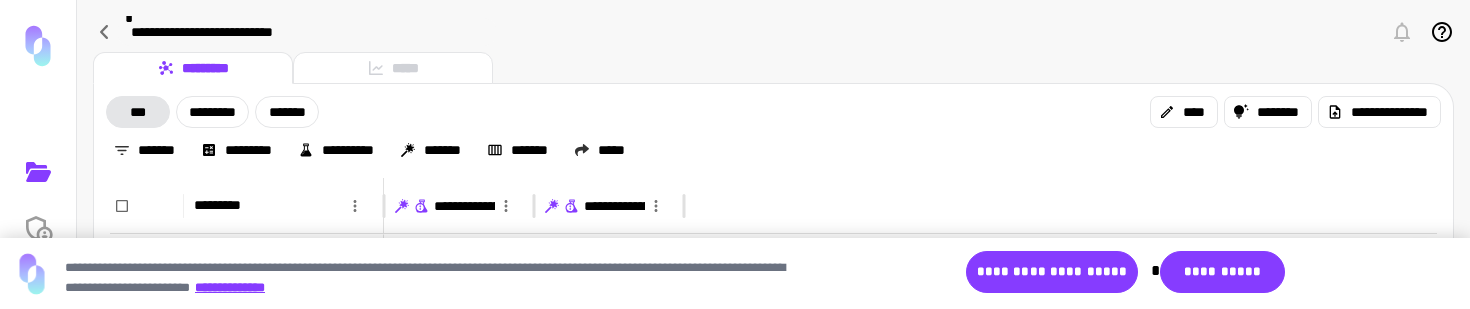 scroll, scrollTop: 0, scrollLeft: 0, axis: both 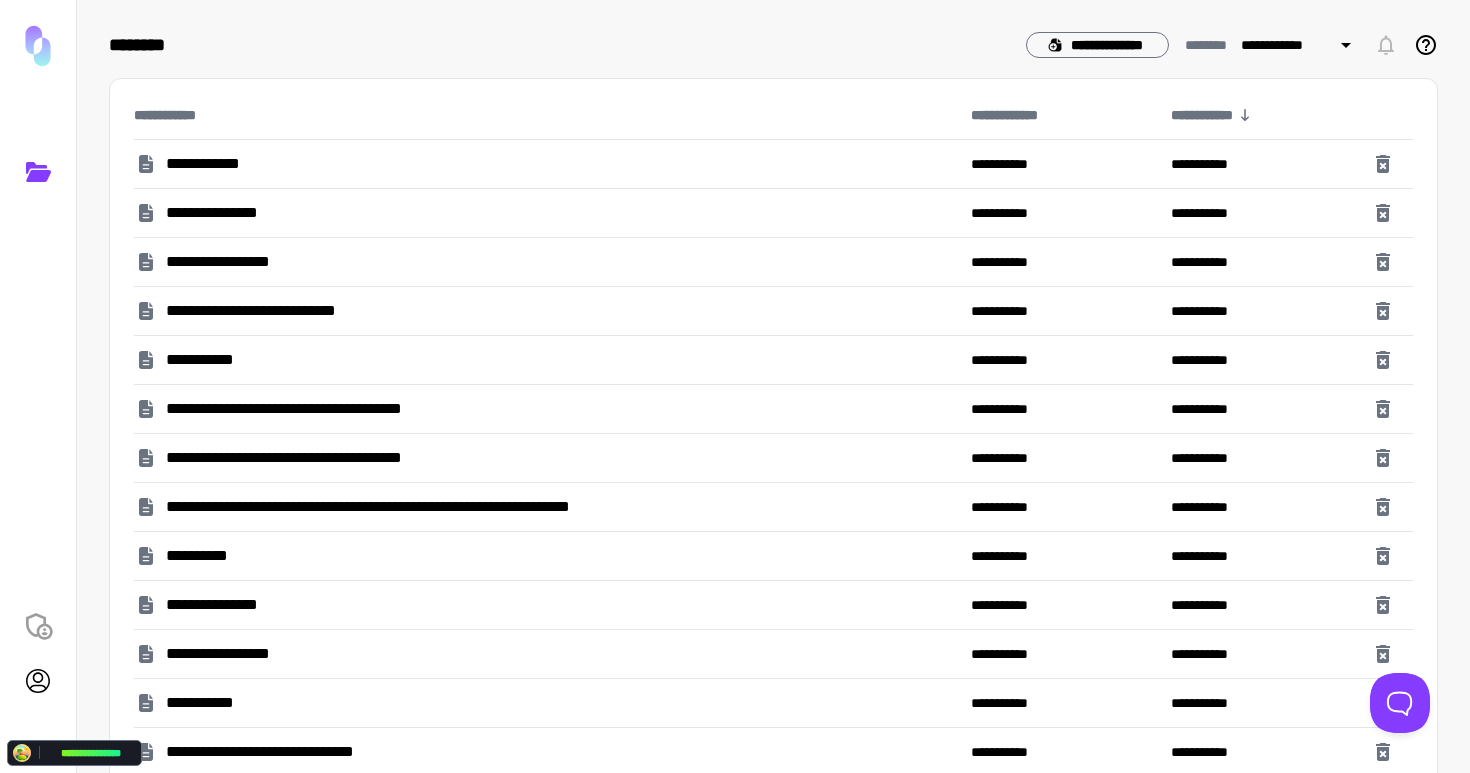 click on "**********" at bounding box center (265, 311) 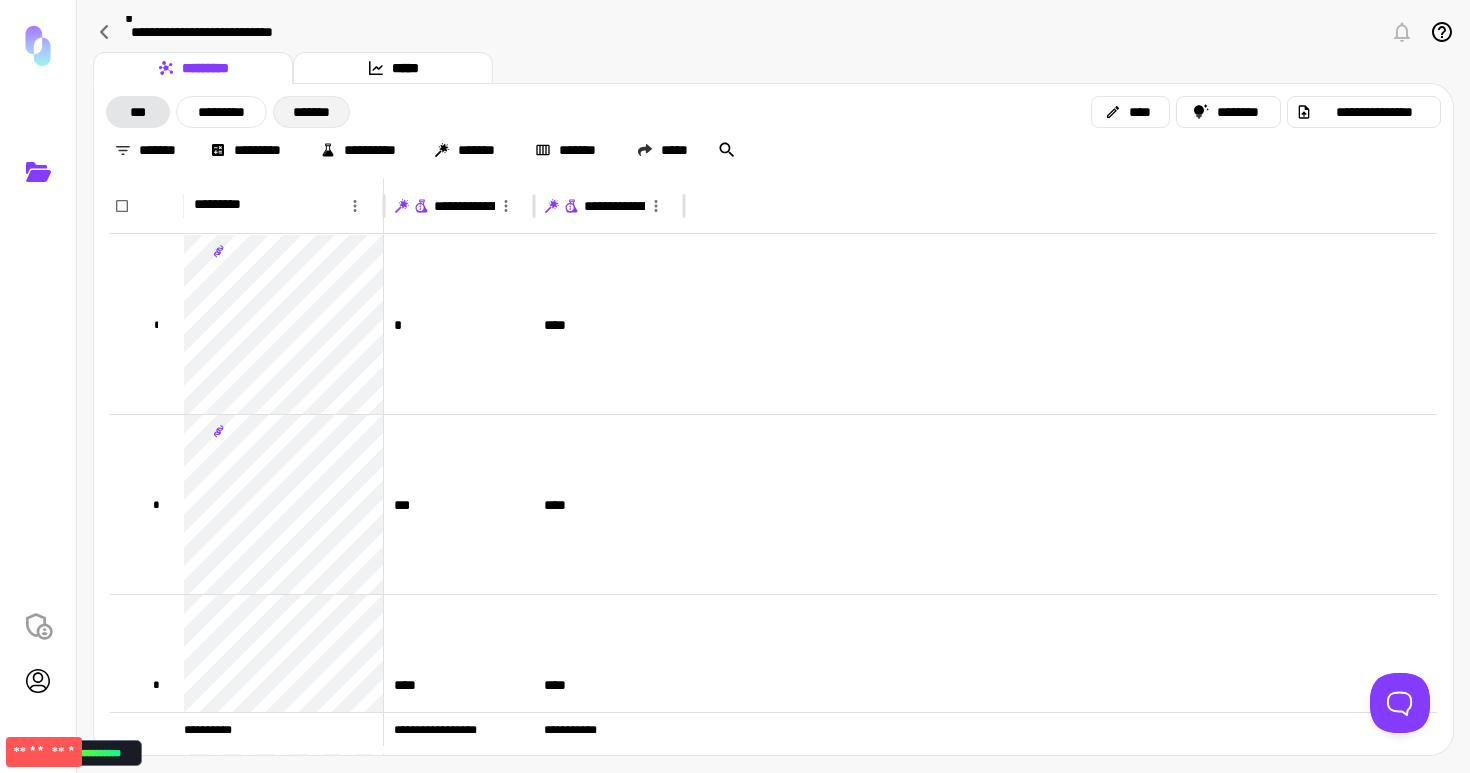 click on "*******" at bounding box center [311, 112] 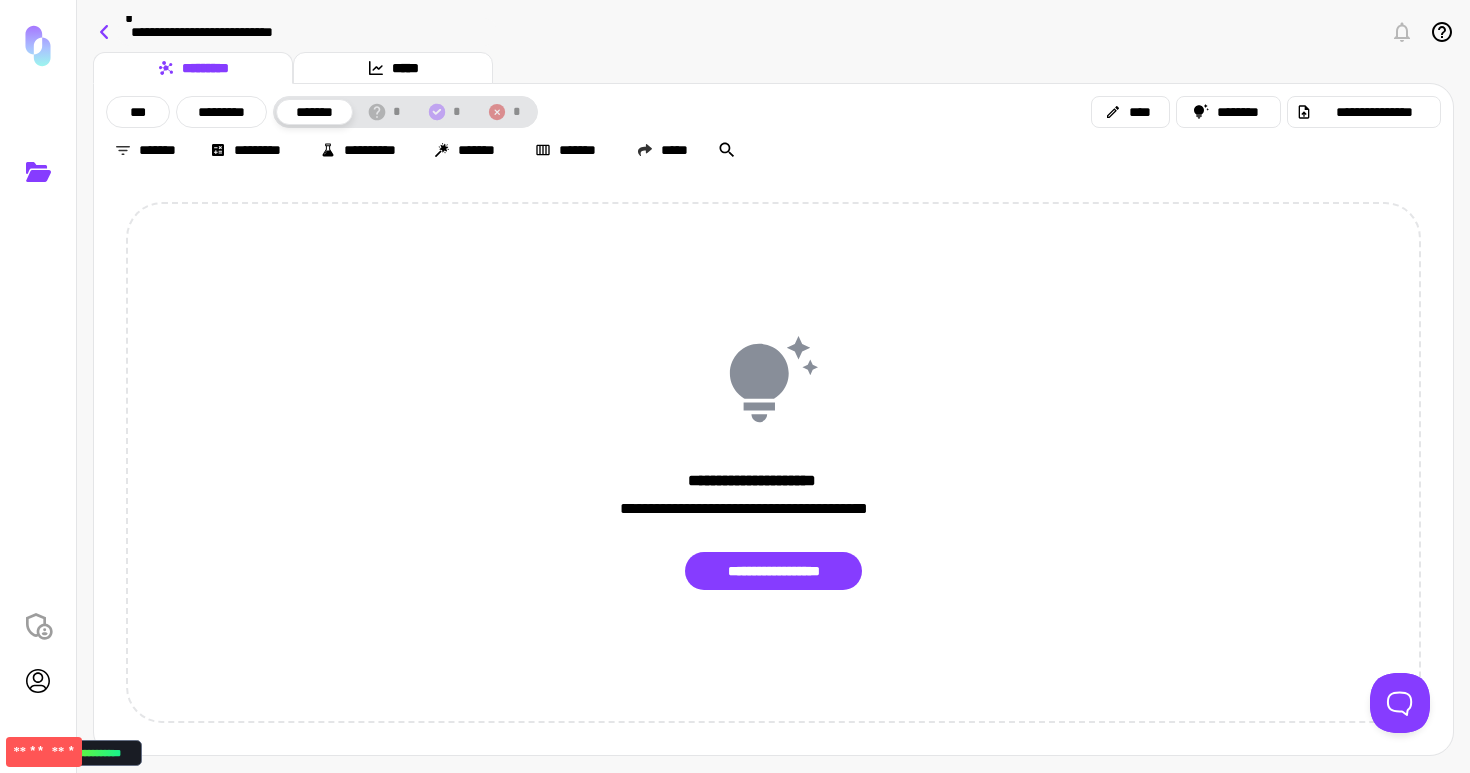 click 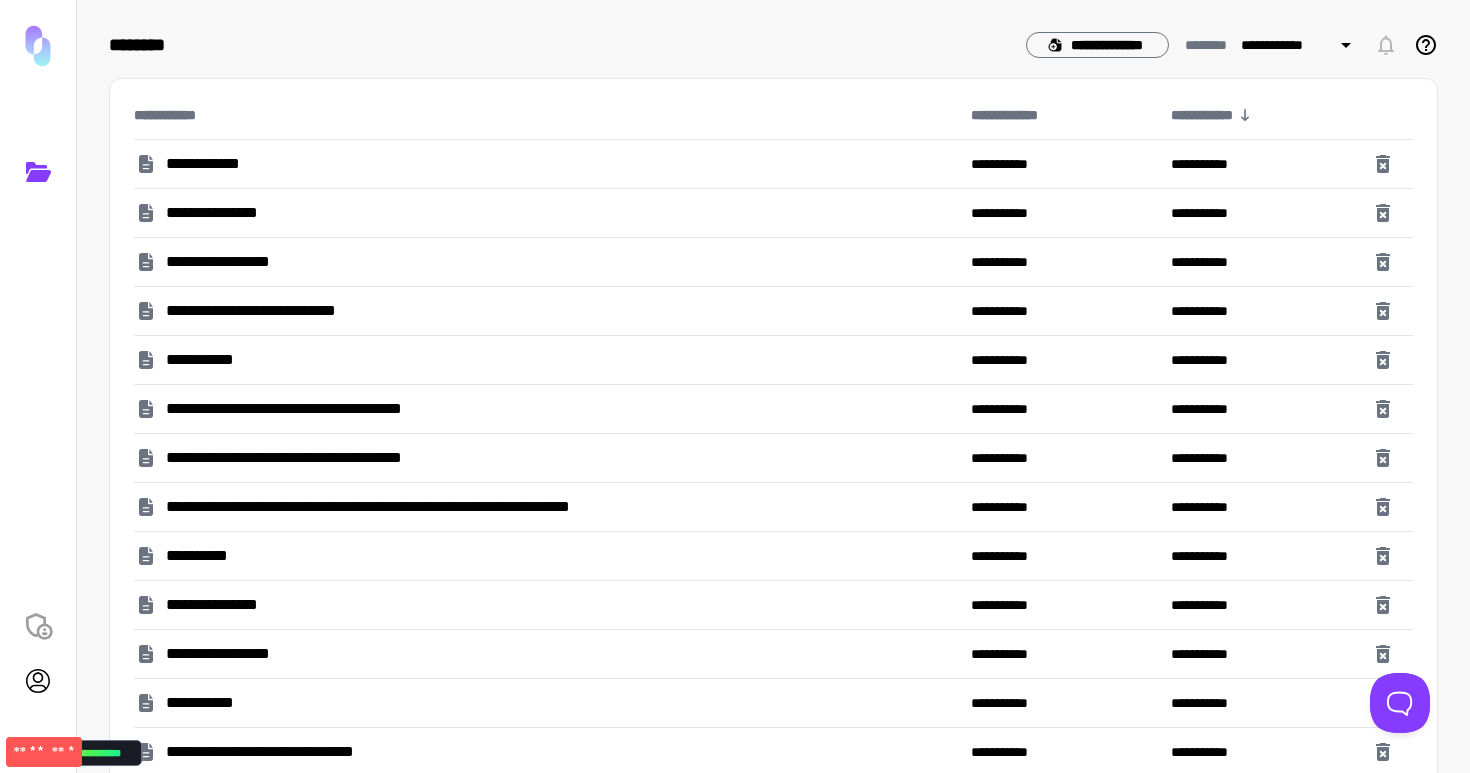click on "**********" at bounding box center [310, 409] 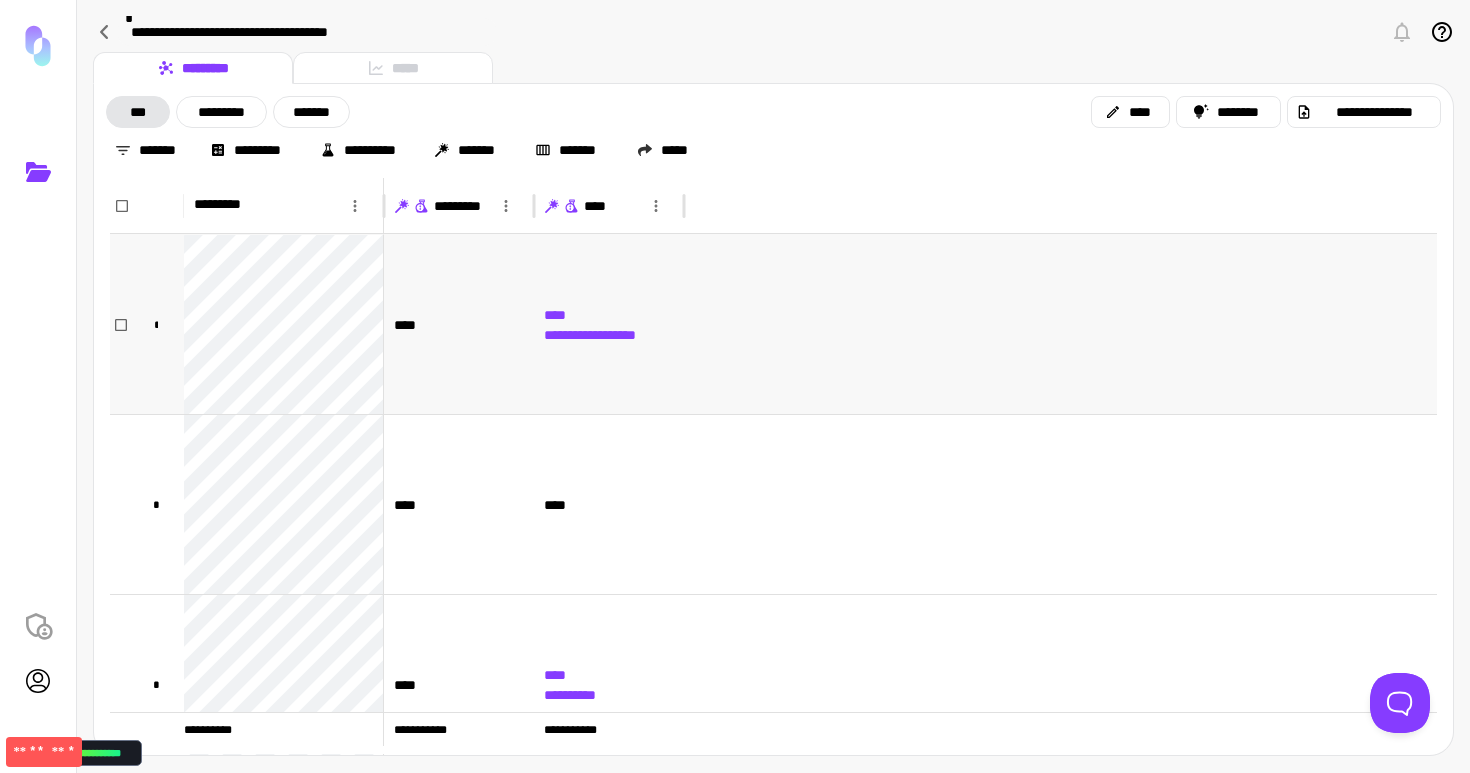 click on "****" at bounding box center [459, 324] 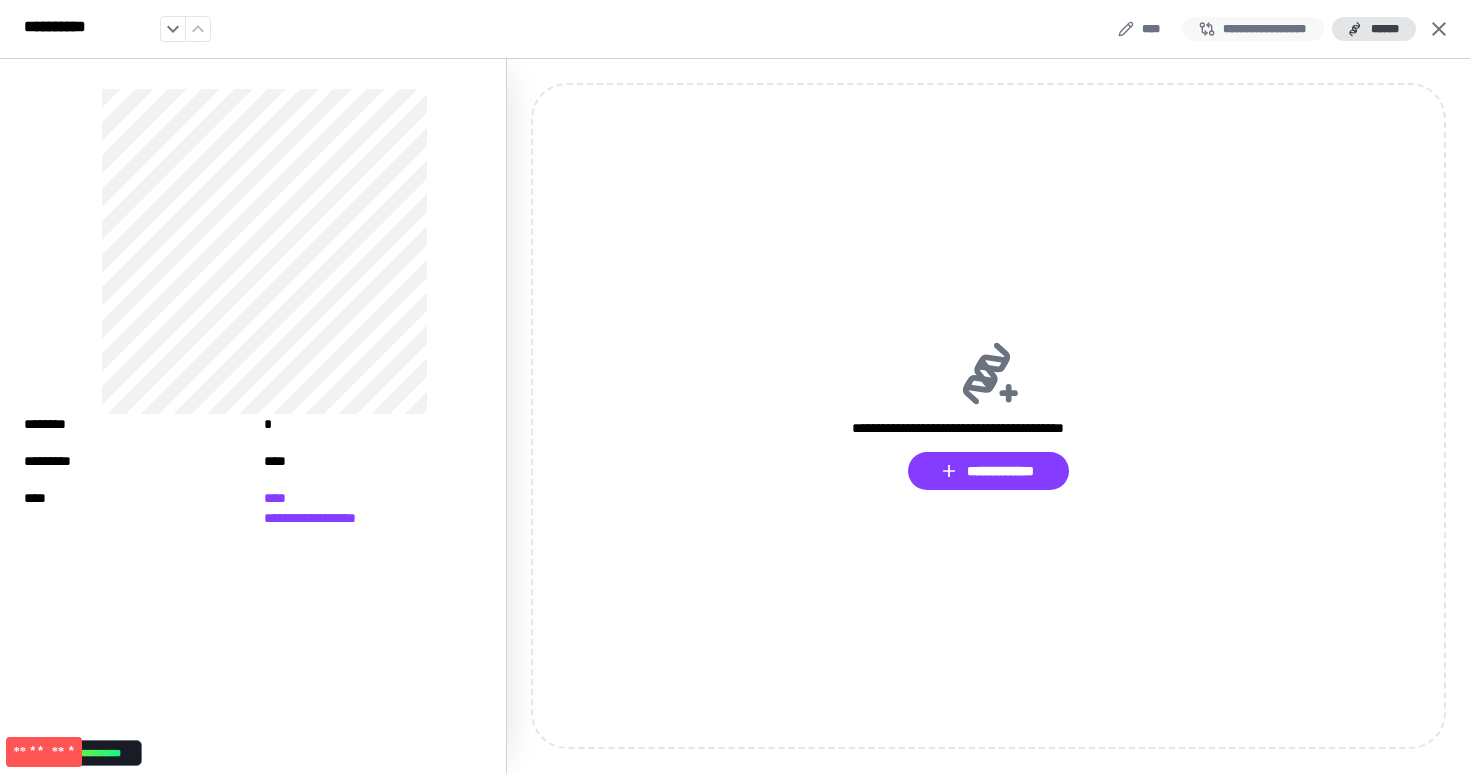 click on "**********" at bounding box center [1253, 29] 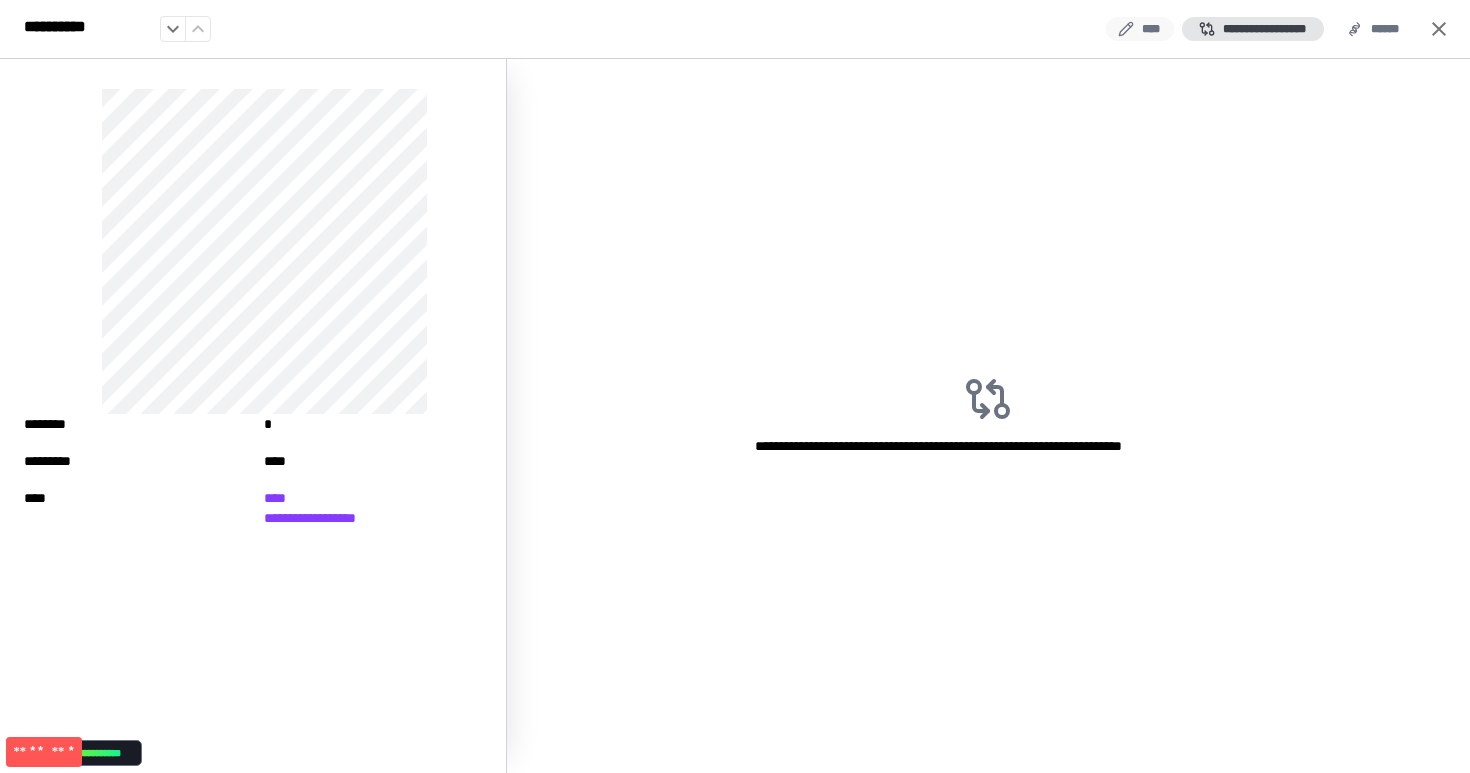 click on "****" at bounding box center [1140, 29] 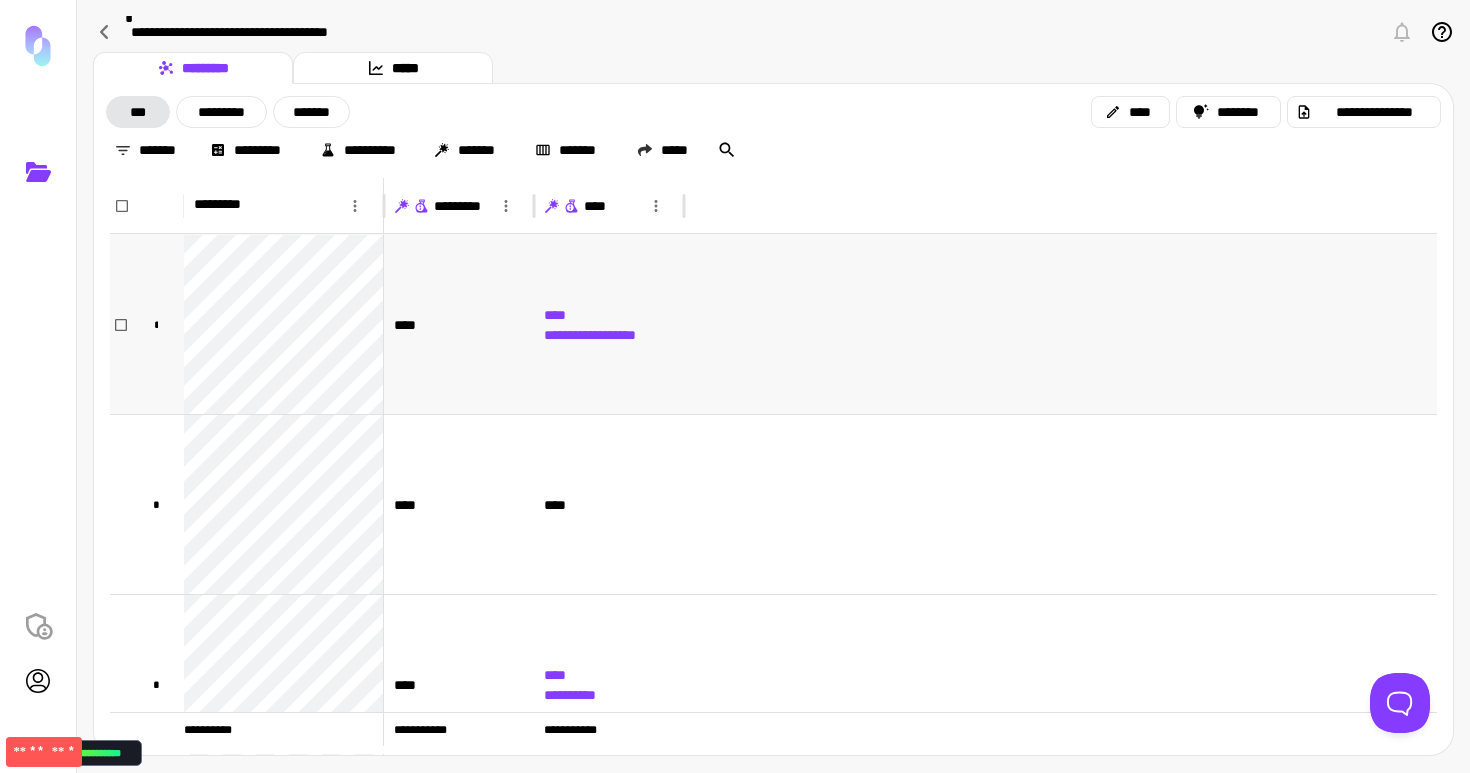 click at bounding box center [1060, 324] 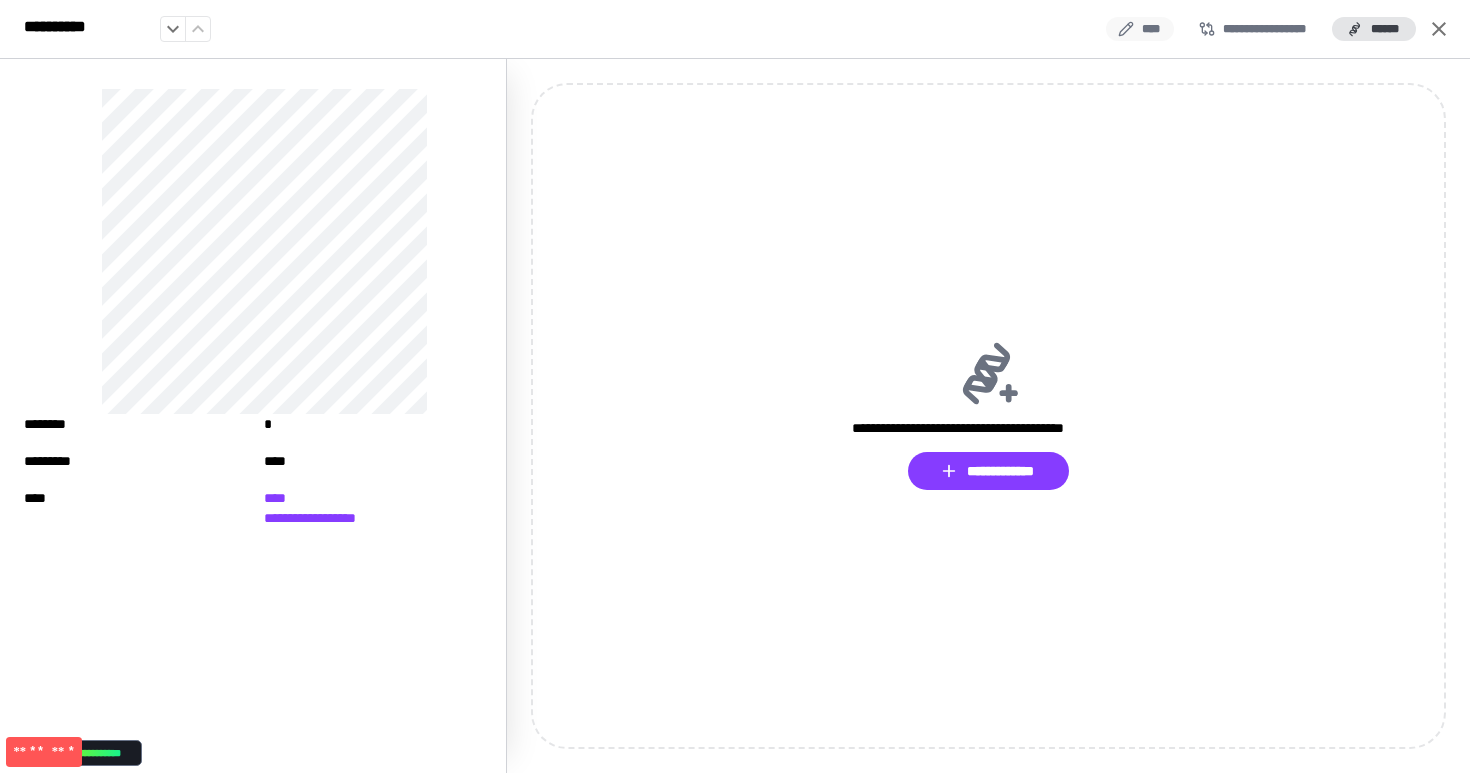click on "****" at bounding box center [1140, 29] 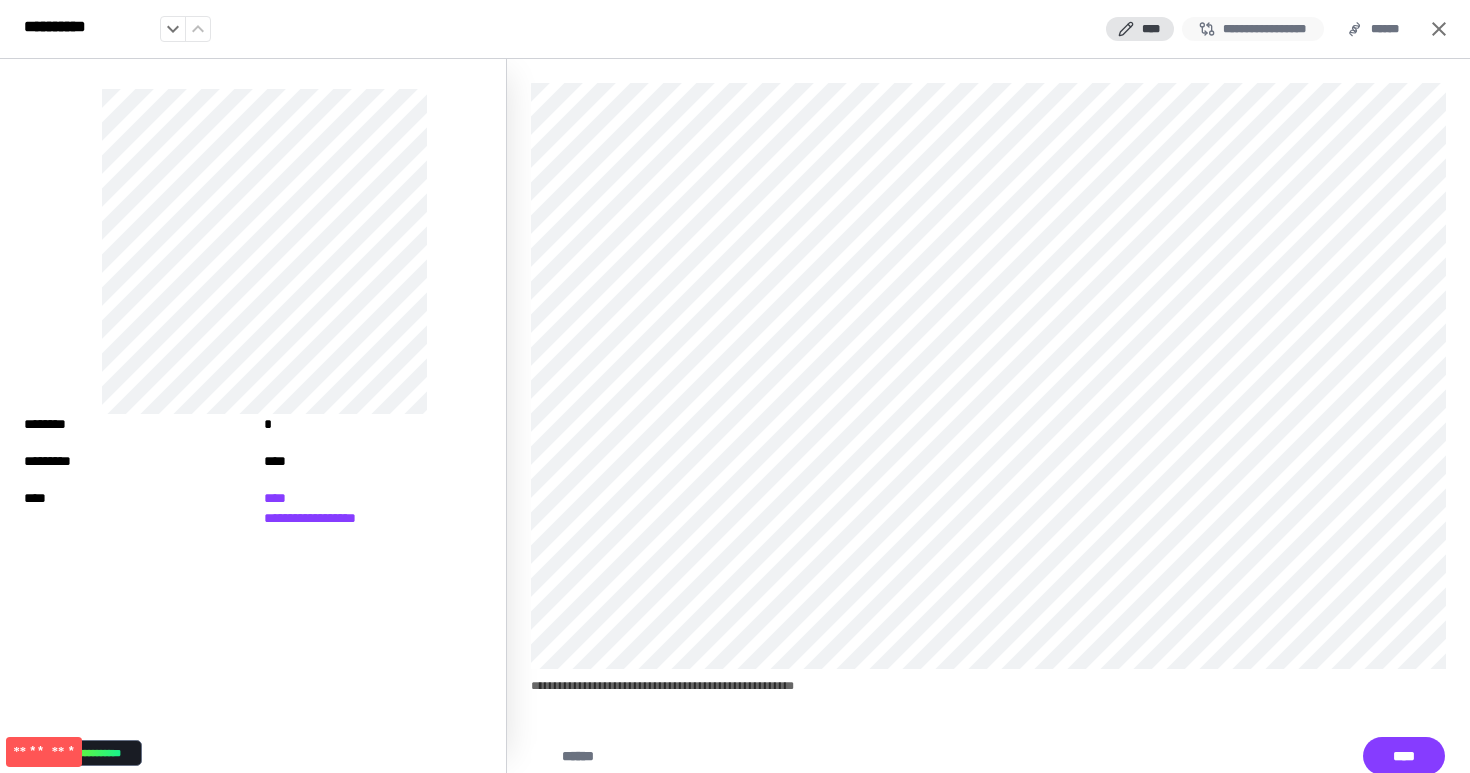 click on "**********" at bounding box center (1253, 29) 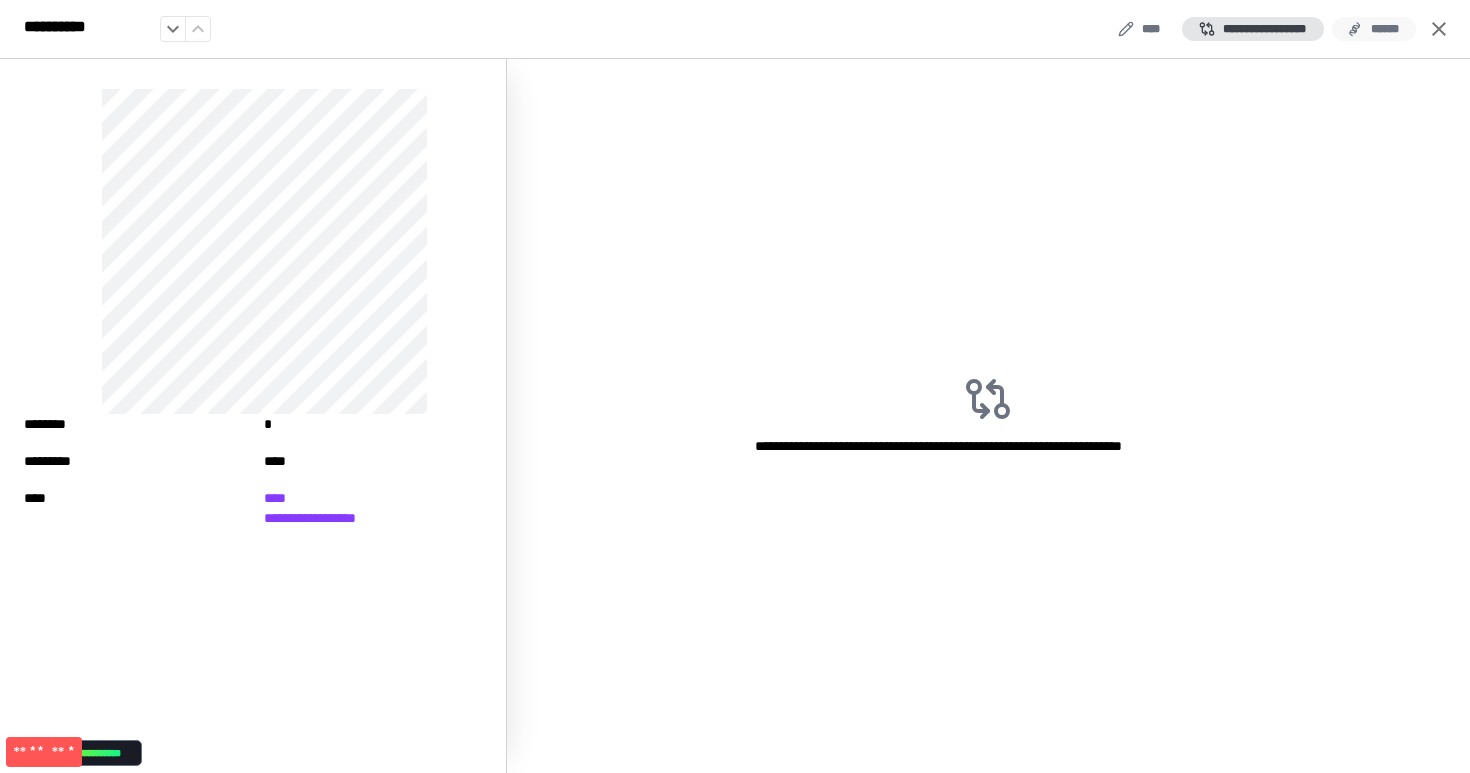 click on "******" at bounding box center [1374, 29] 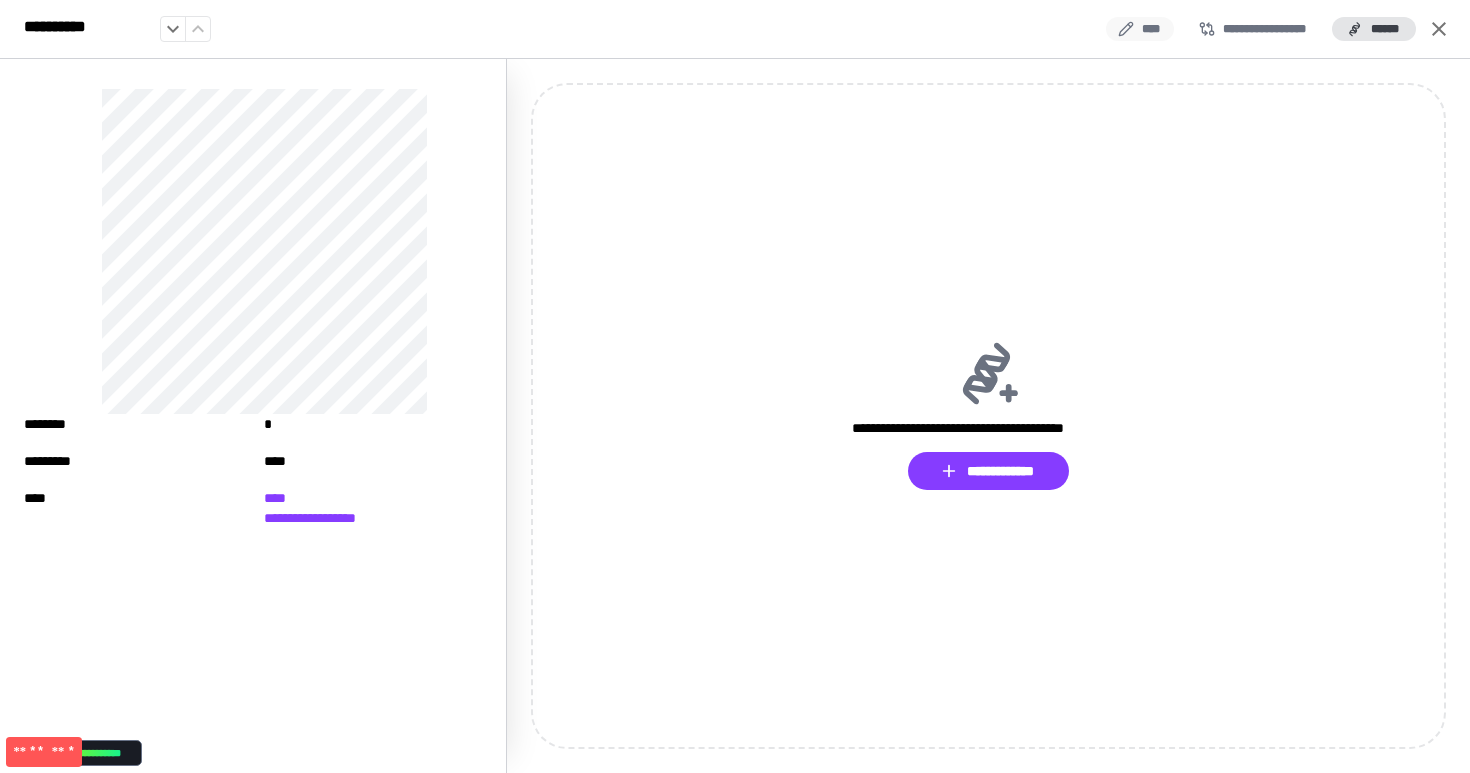 click on "****" at bounding box center (1140, 29) 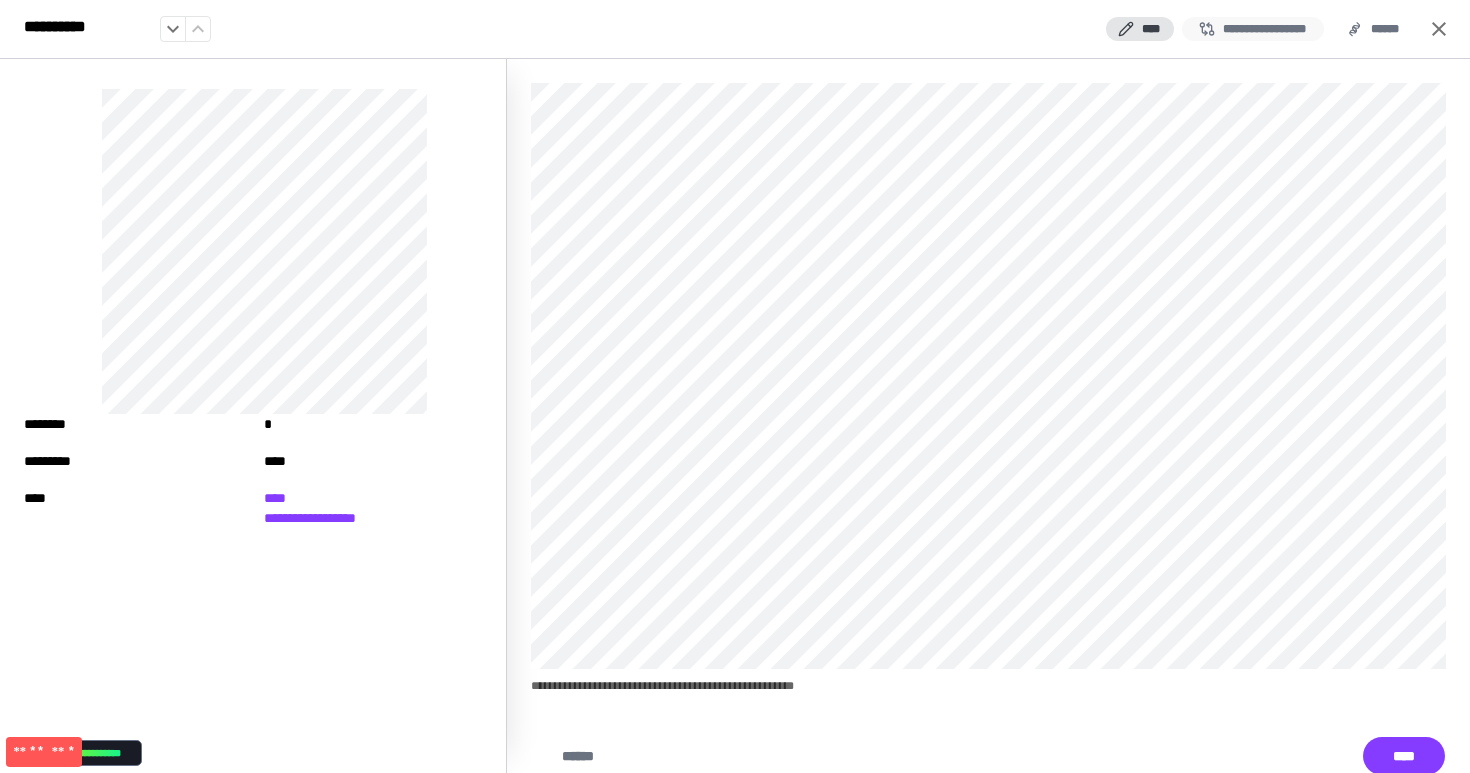 click on "**********" at bounding box center [1253, 29] 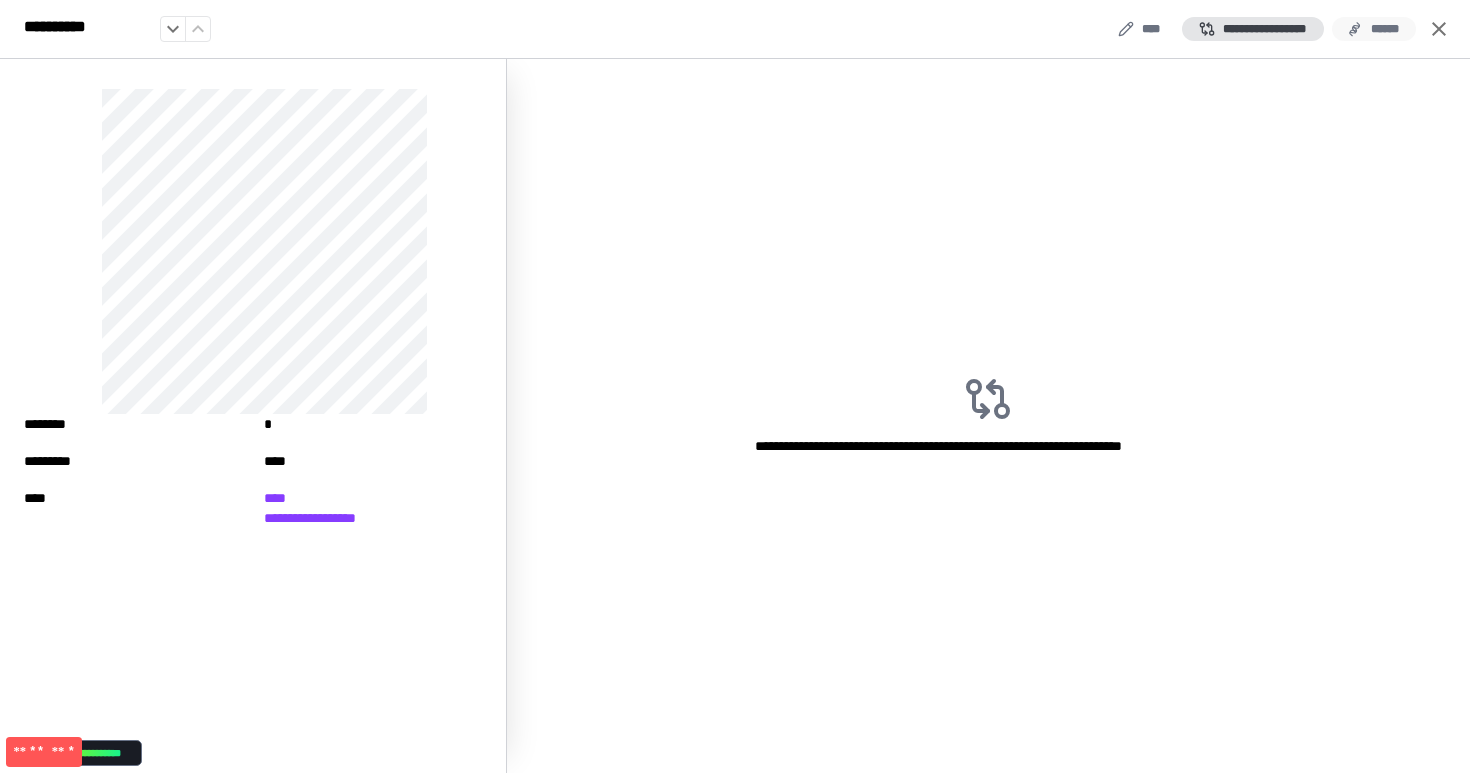 click on "******" at bounding box center [1374, 29] 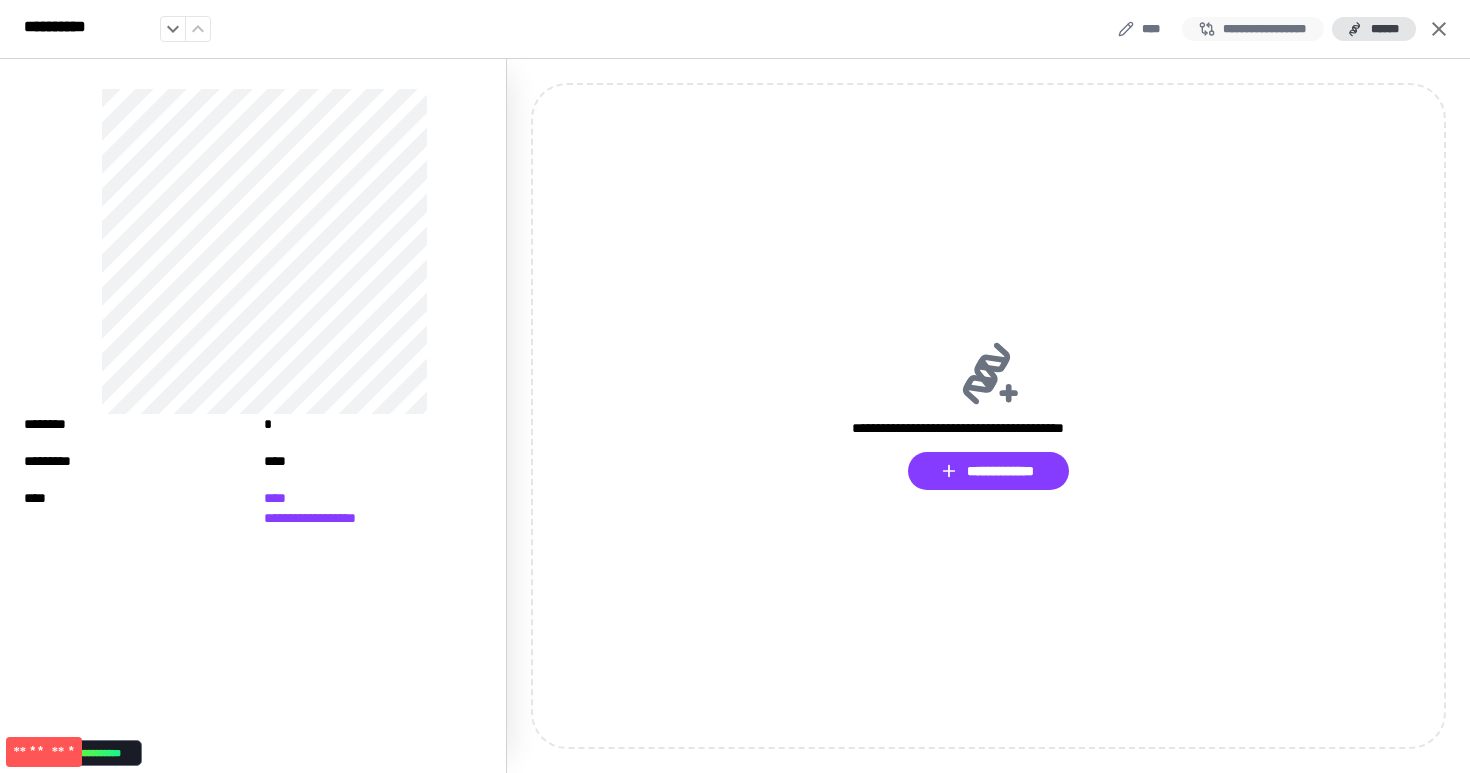 drag, startPoint x: 1269, startPoint y: 25, endPoint x: 1258, endPoint y: 25, distance: 11 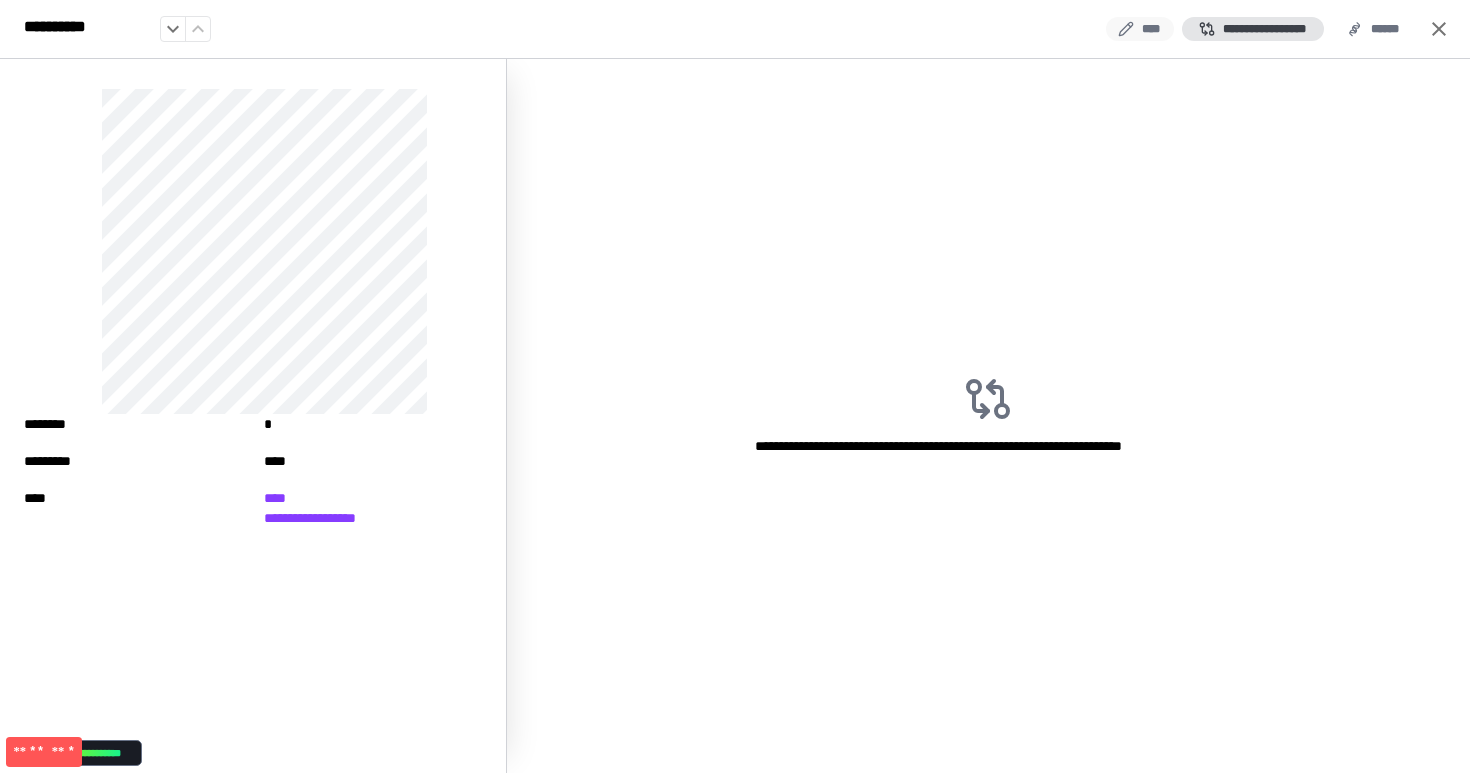 click on "****" at bounding box center [1140, 29] 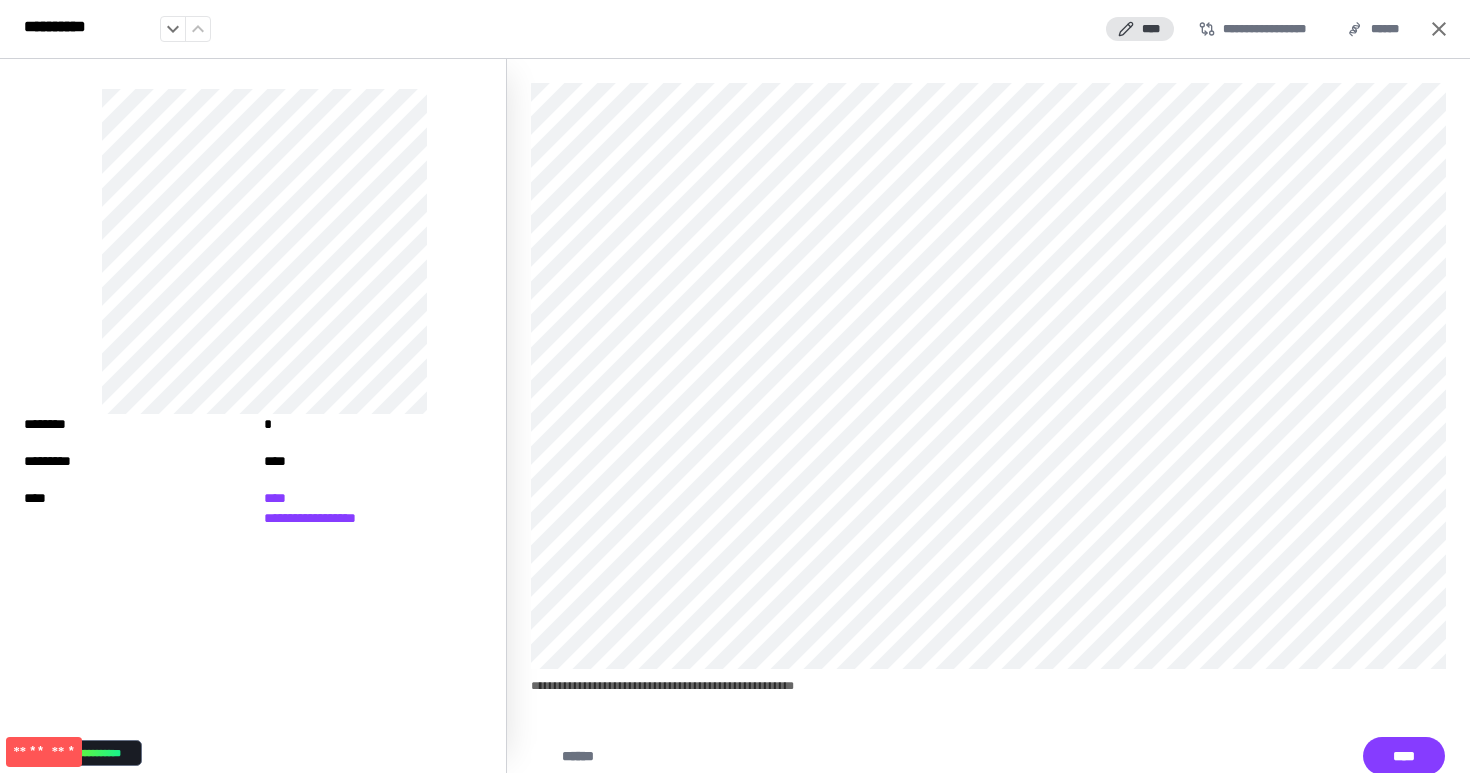 click 